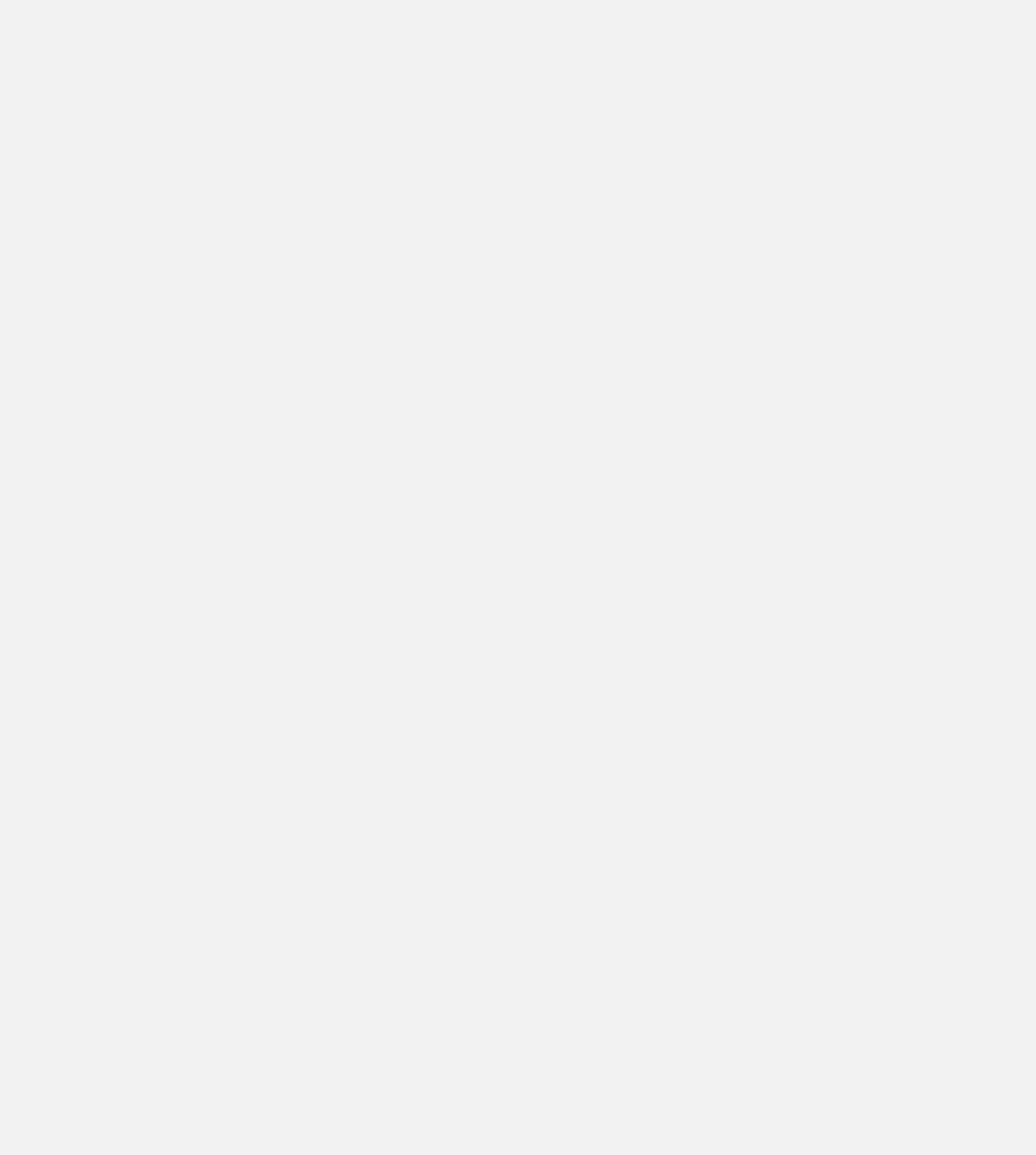 scroll, scrollTop: 0, scrollLeft: 0, axis: both 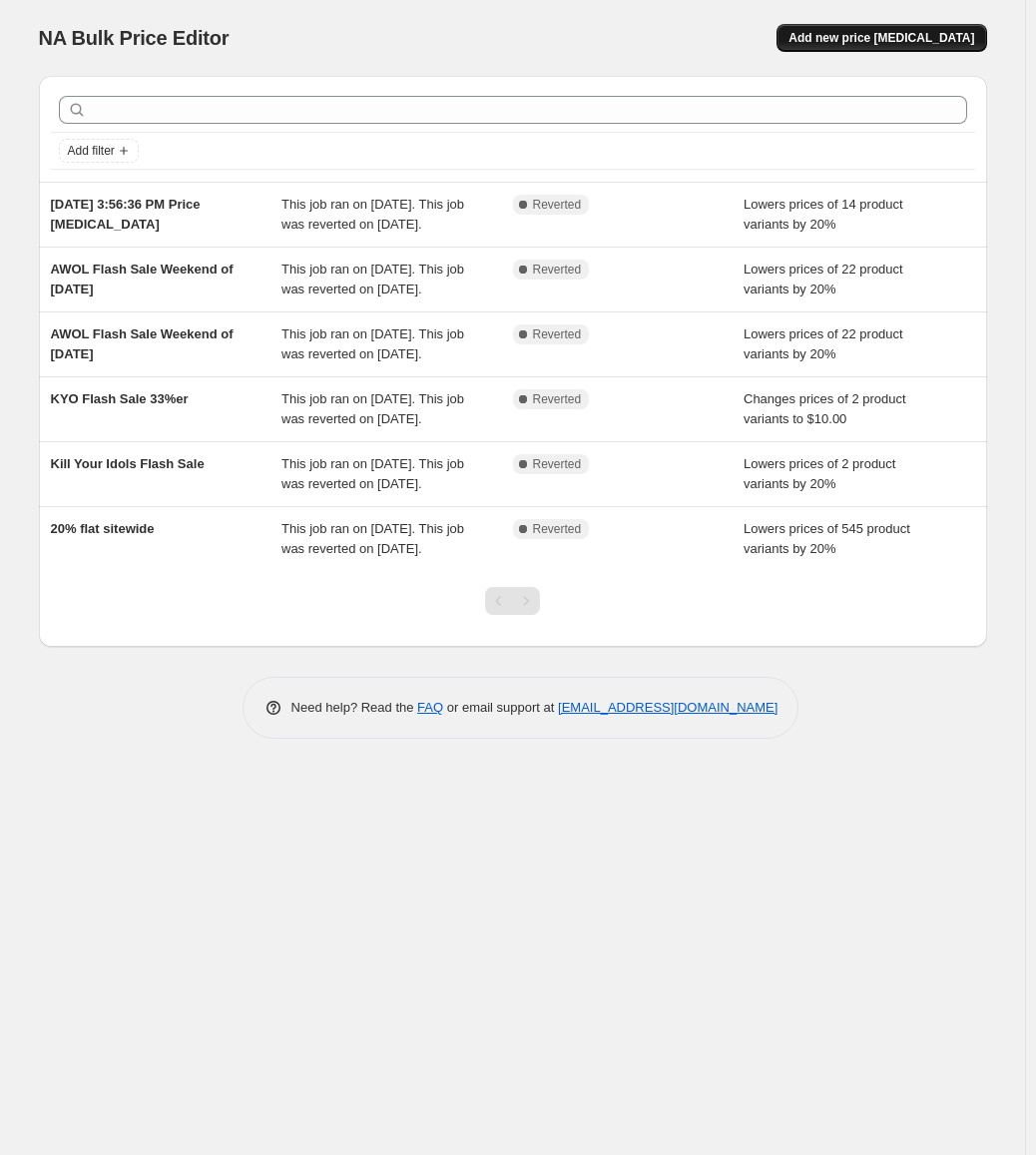click on "Add new price [MEDICAL_DATA]" at bounding box center (881, 38) 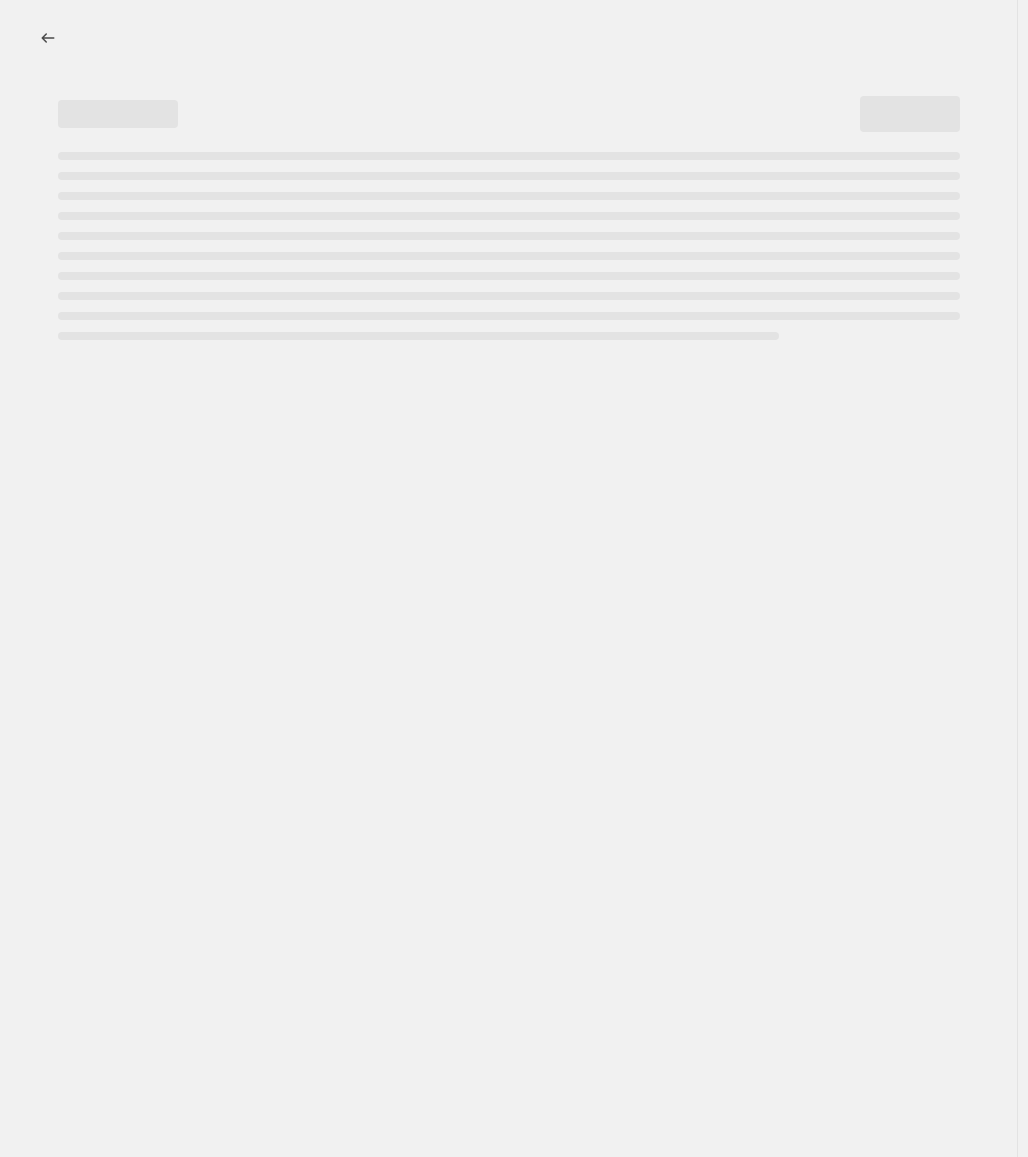 select on "percentage" 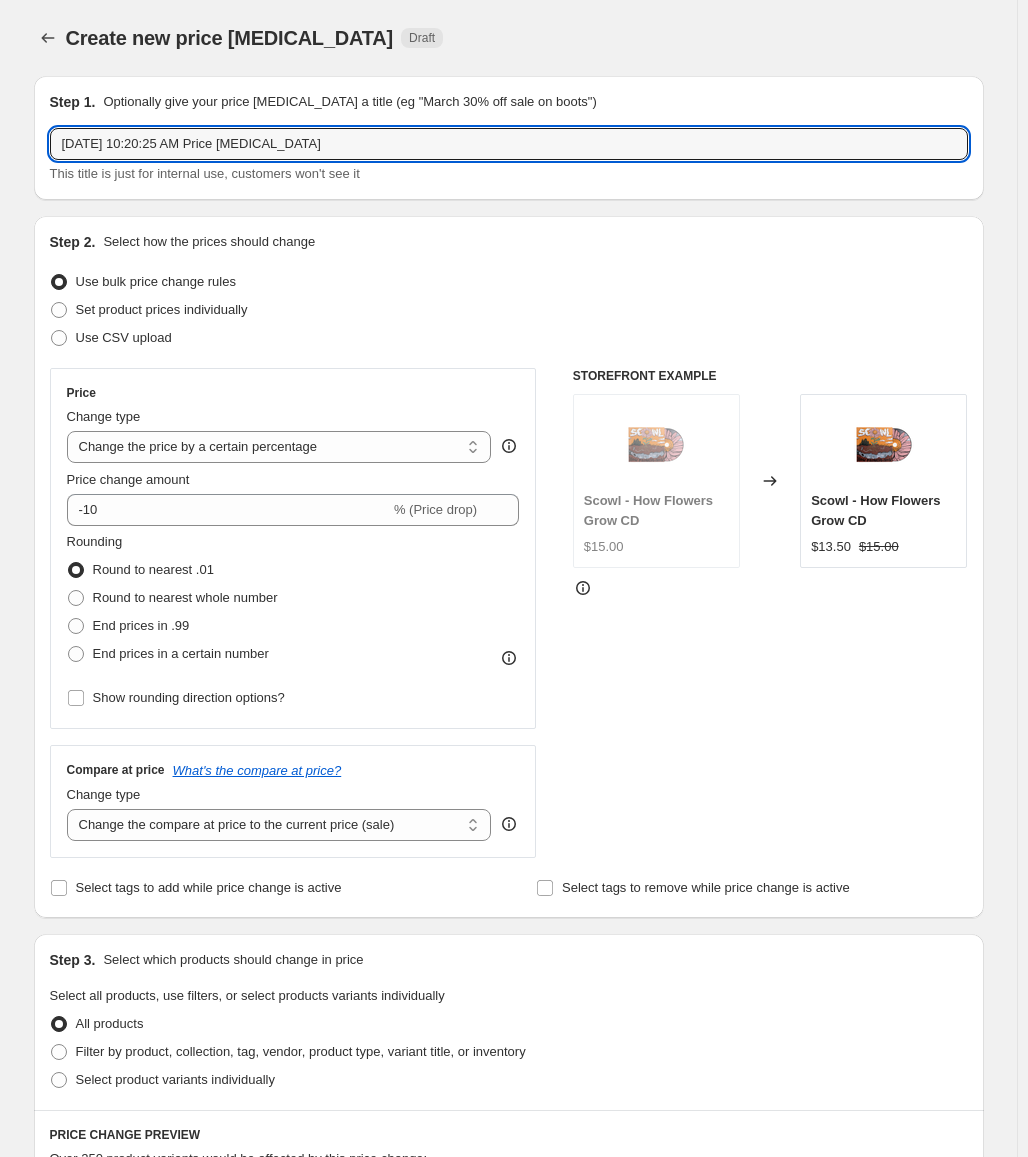 drag, startPoint x: 324, startPoint y: 141, endPoint x: -168, endPoint y: 155, distance: 492.19916 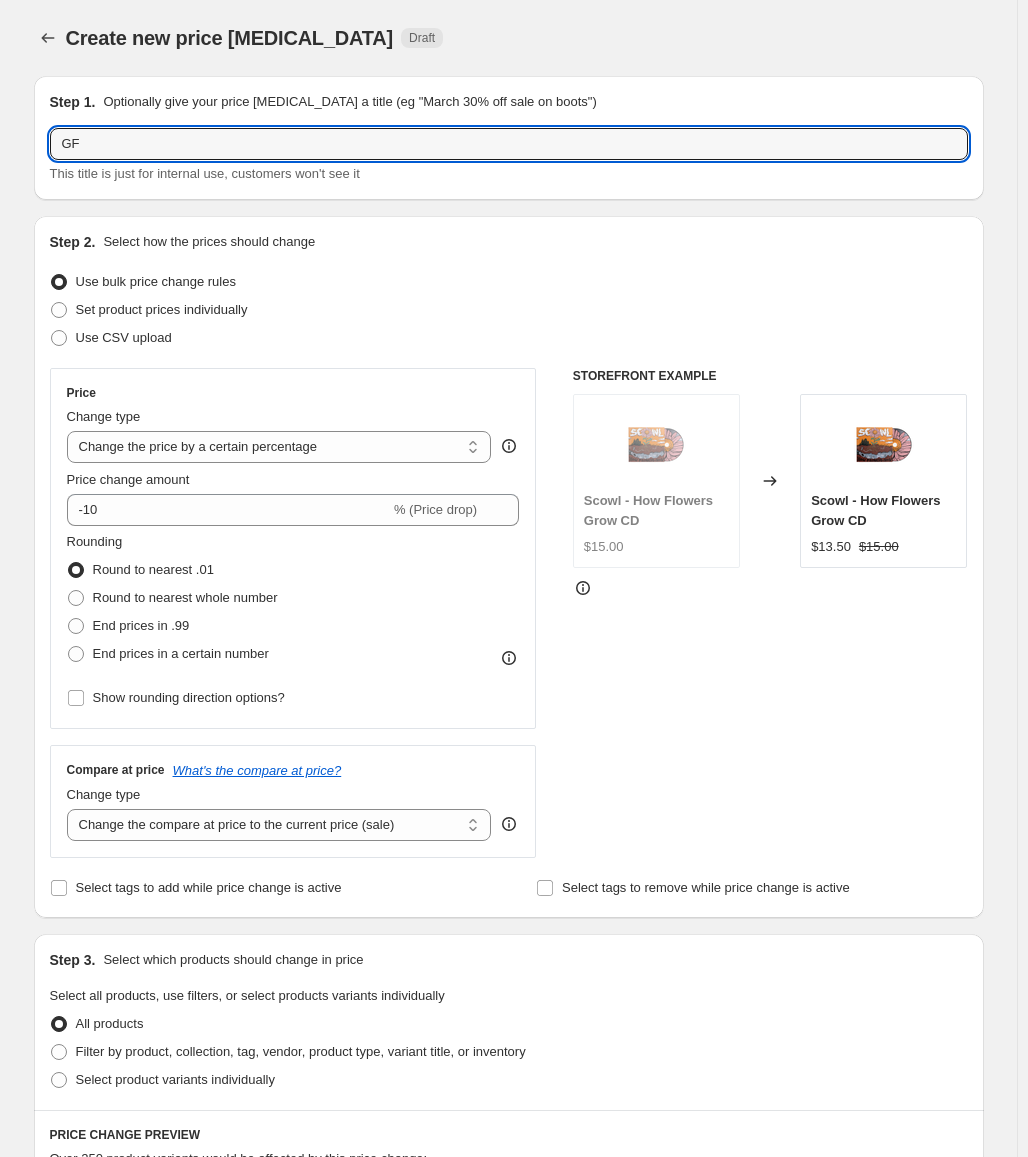 type on "G" 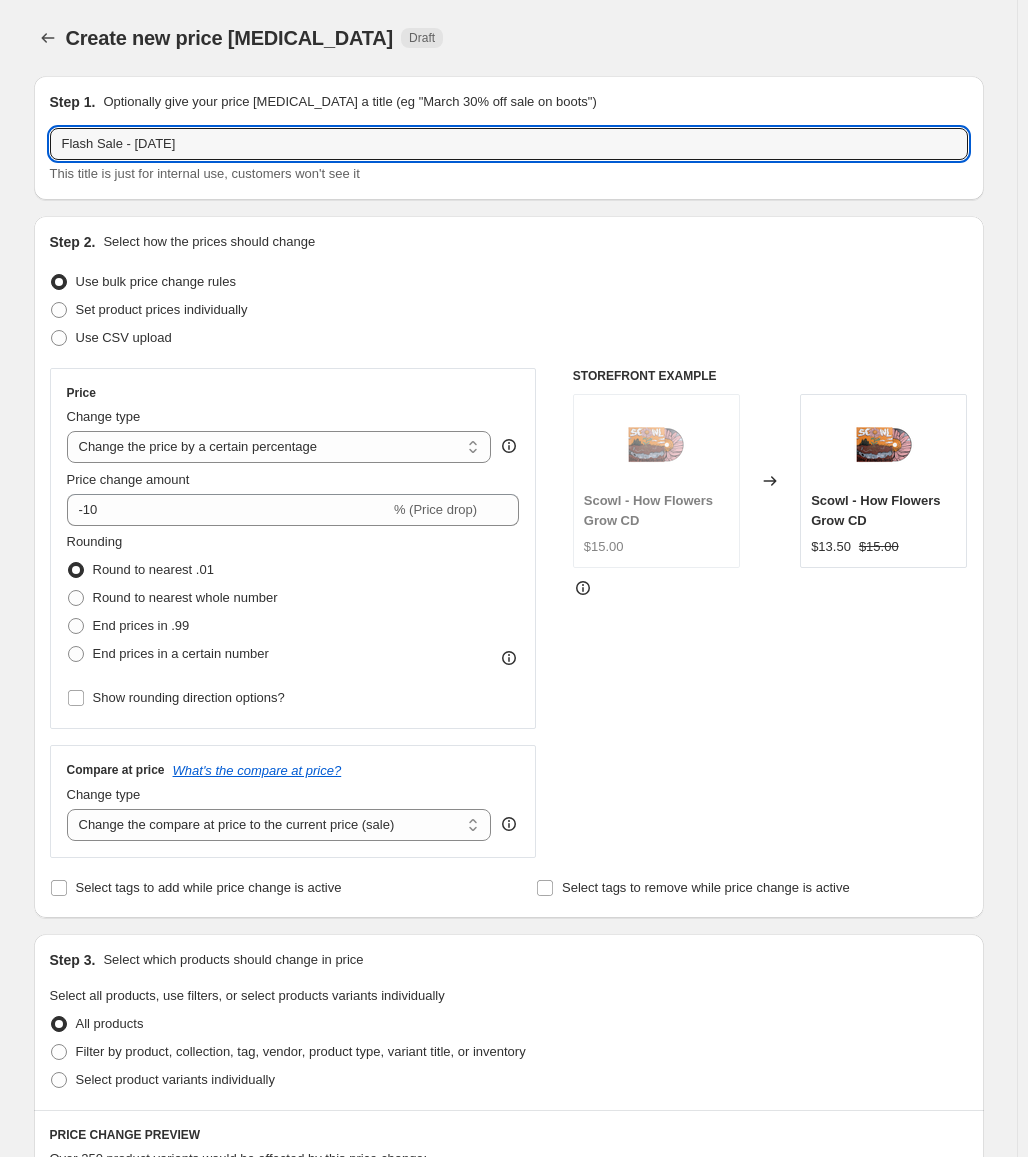 type on "Flash Sale - [DATE]" 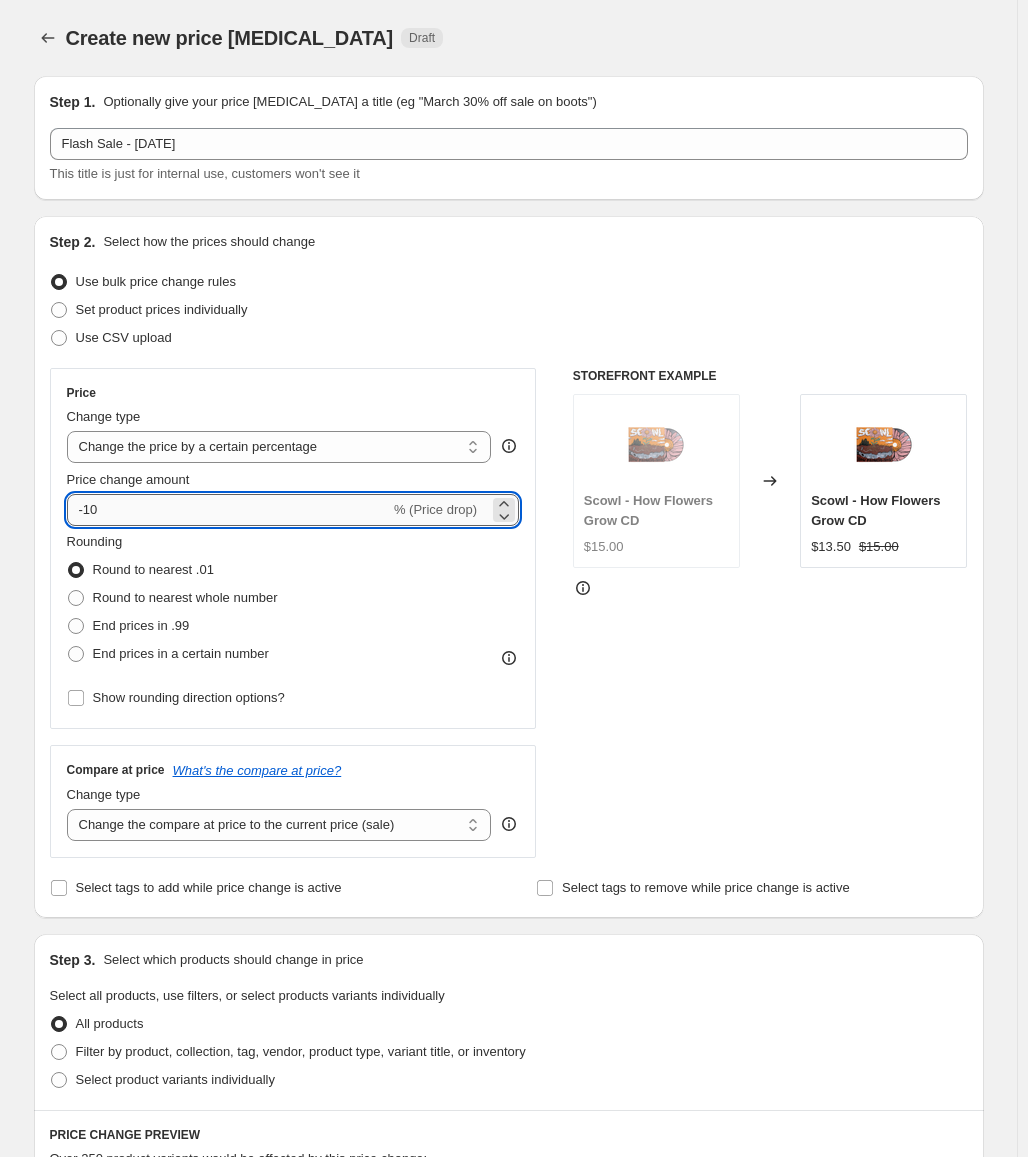 click on "-10" at bounding box center [228, 510] 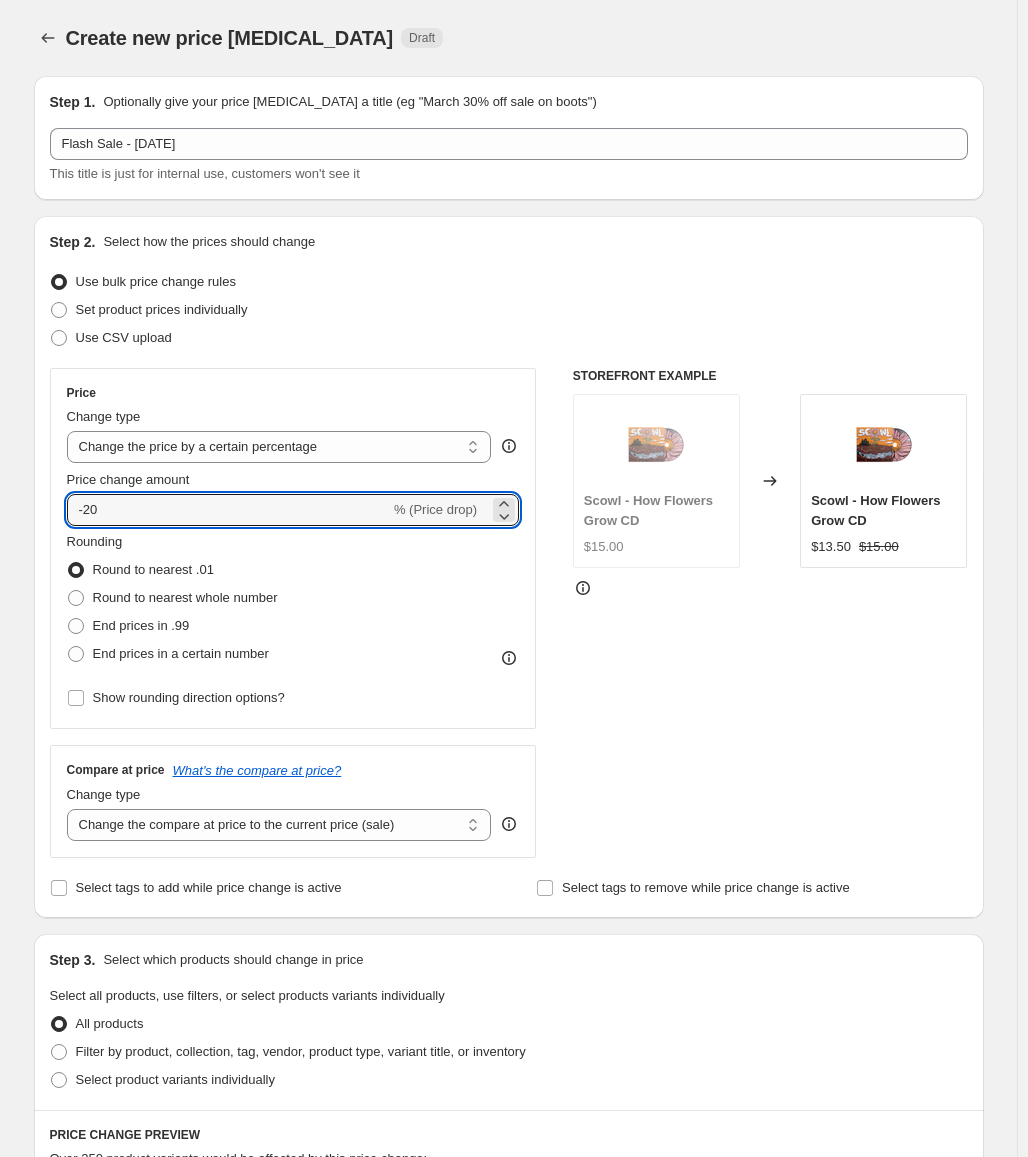 type on "-20" 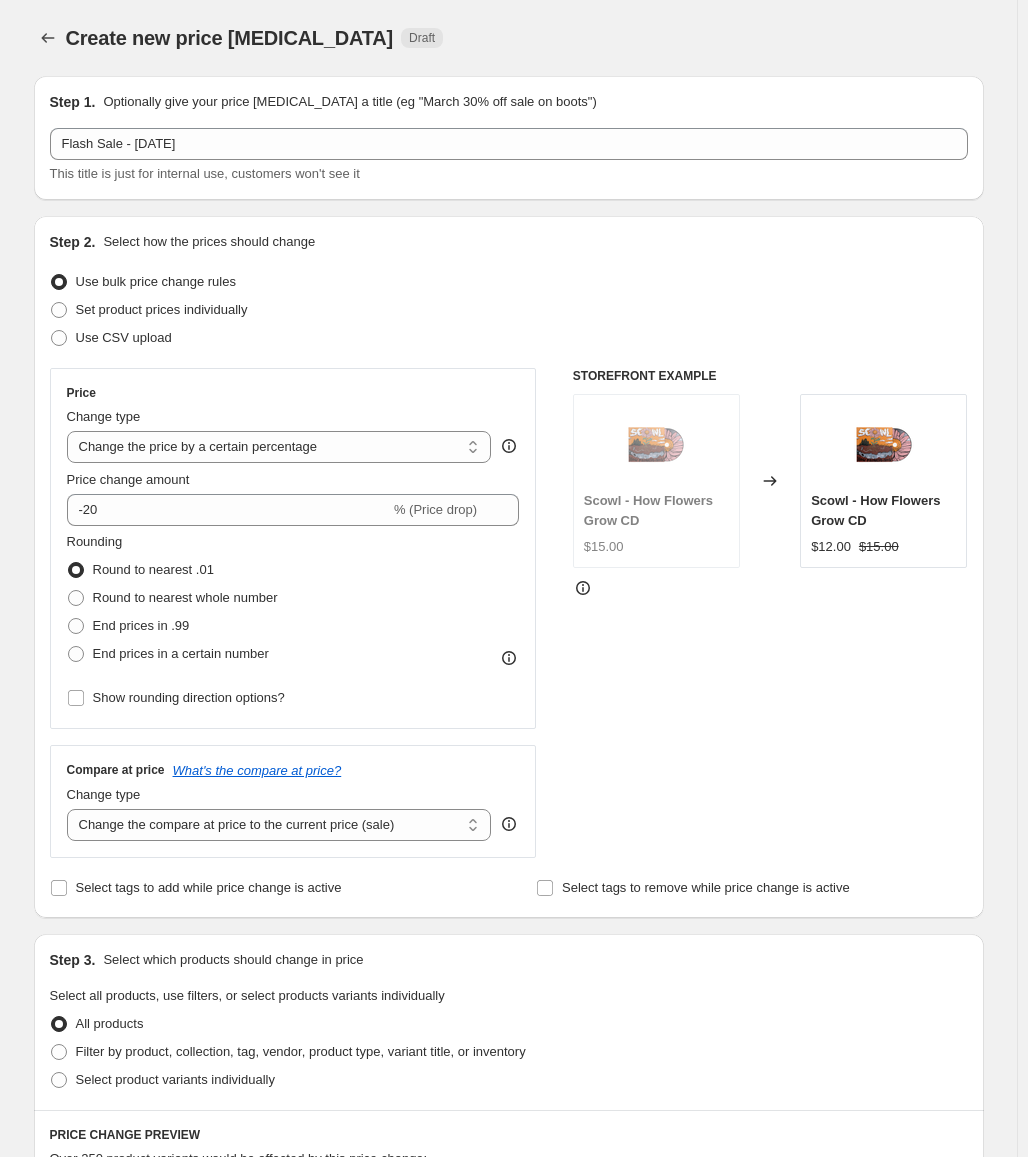 click on "Step 2. Select how the prices should change" at bounding box center [509, 242] 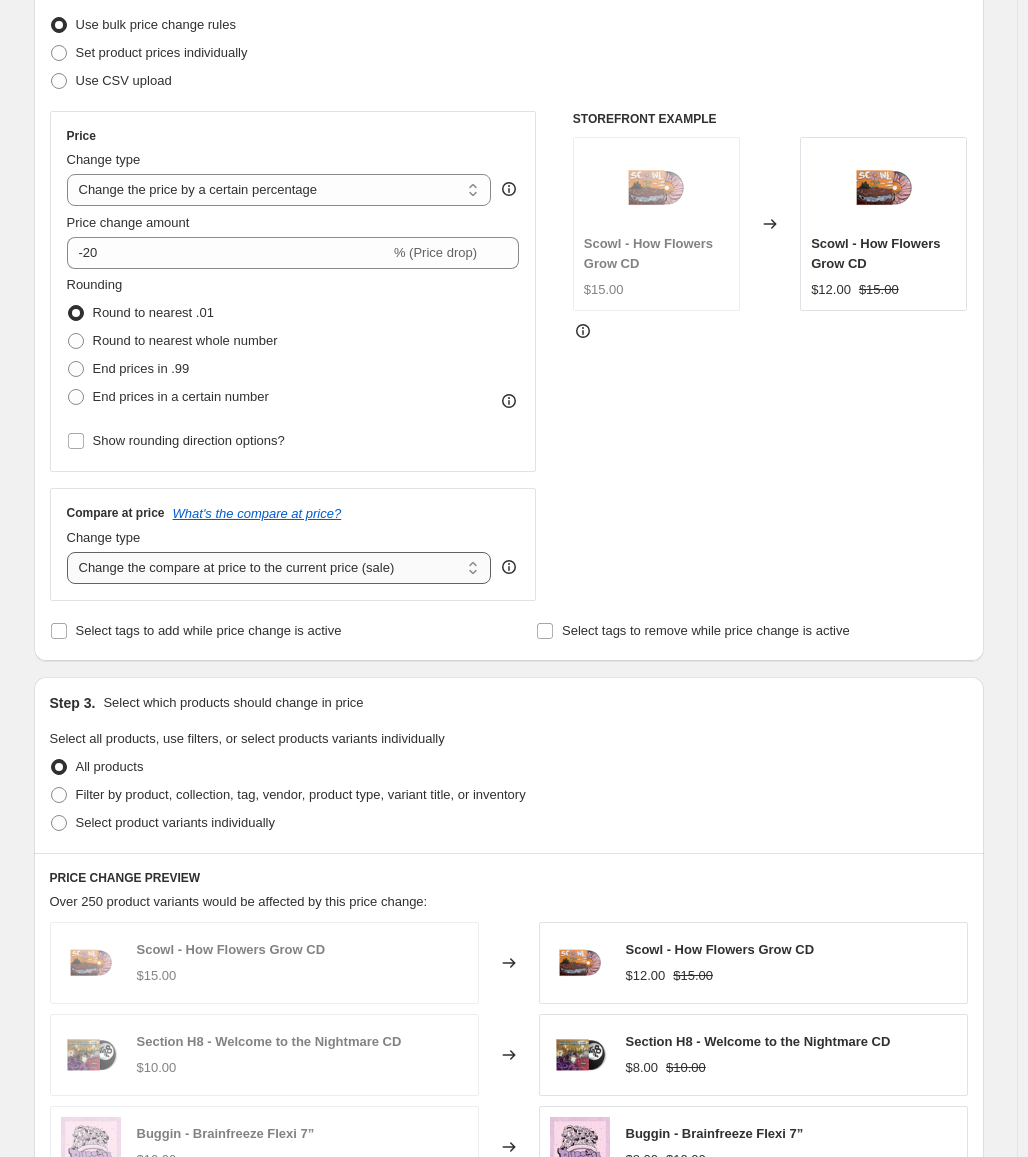 scroll, scrollTop: 600, scrollLeft: 0, axis: vertical 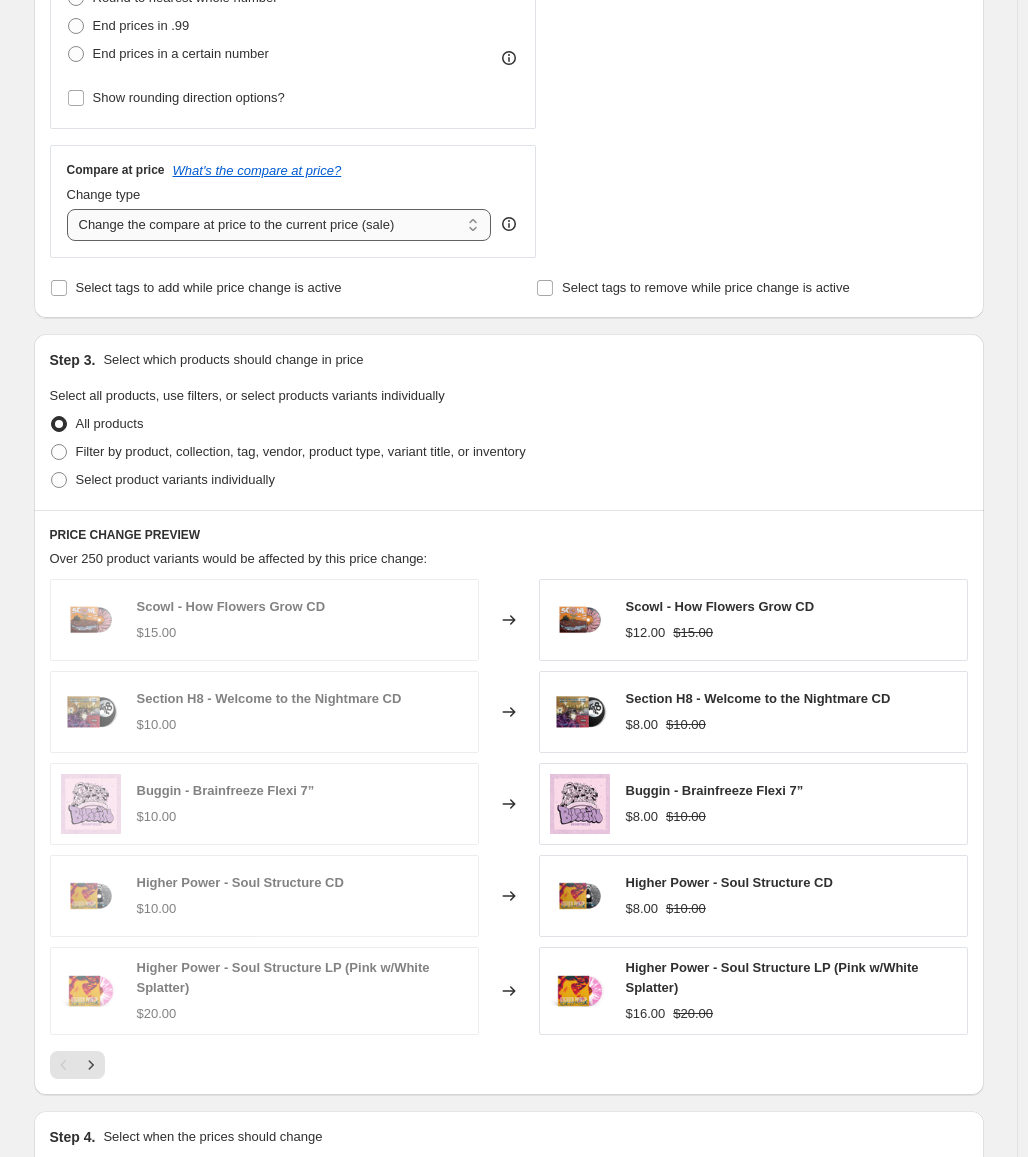 click on "Change the compare at price to the current price (sale) Change the compare at price to a certain amount Change the compare at price by a certain amount Change the compare at price by a certain percentage Change the compare at price by a certain amount relative to the actual price Change the compare at price by a certain percentage relative to the actual price Don't change the compare at price Remove the compare at price" at bounding box center (279, 225) 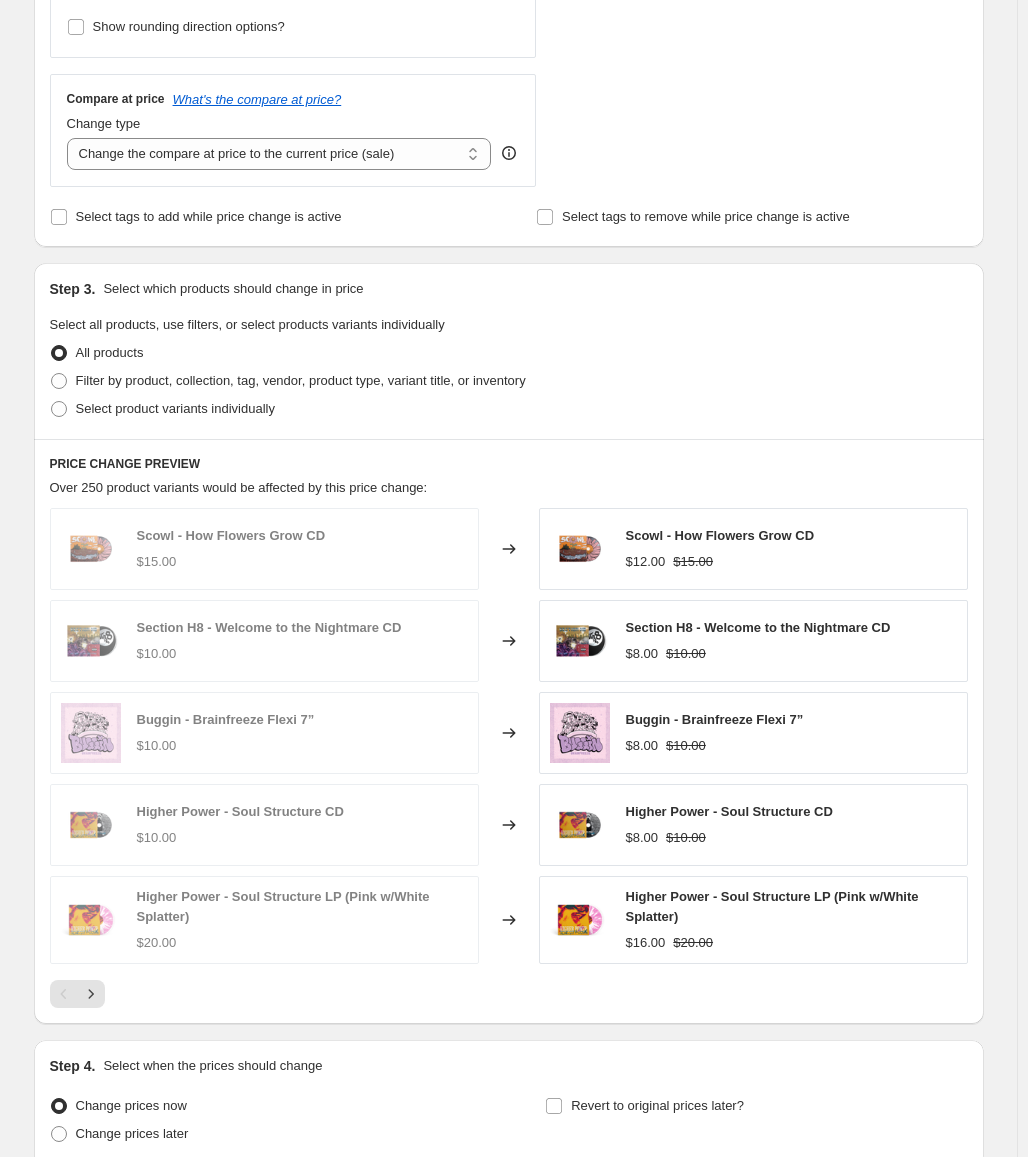 scroll, scrollTop: 349, scrollLeft: 0, axis: vertical 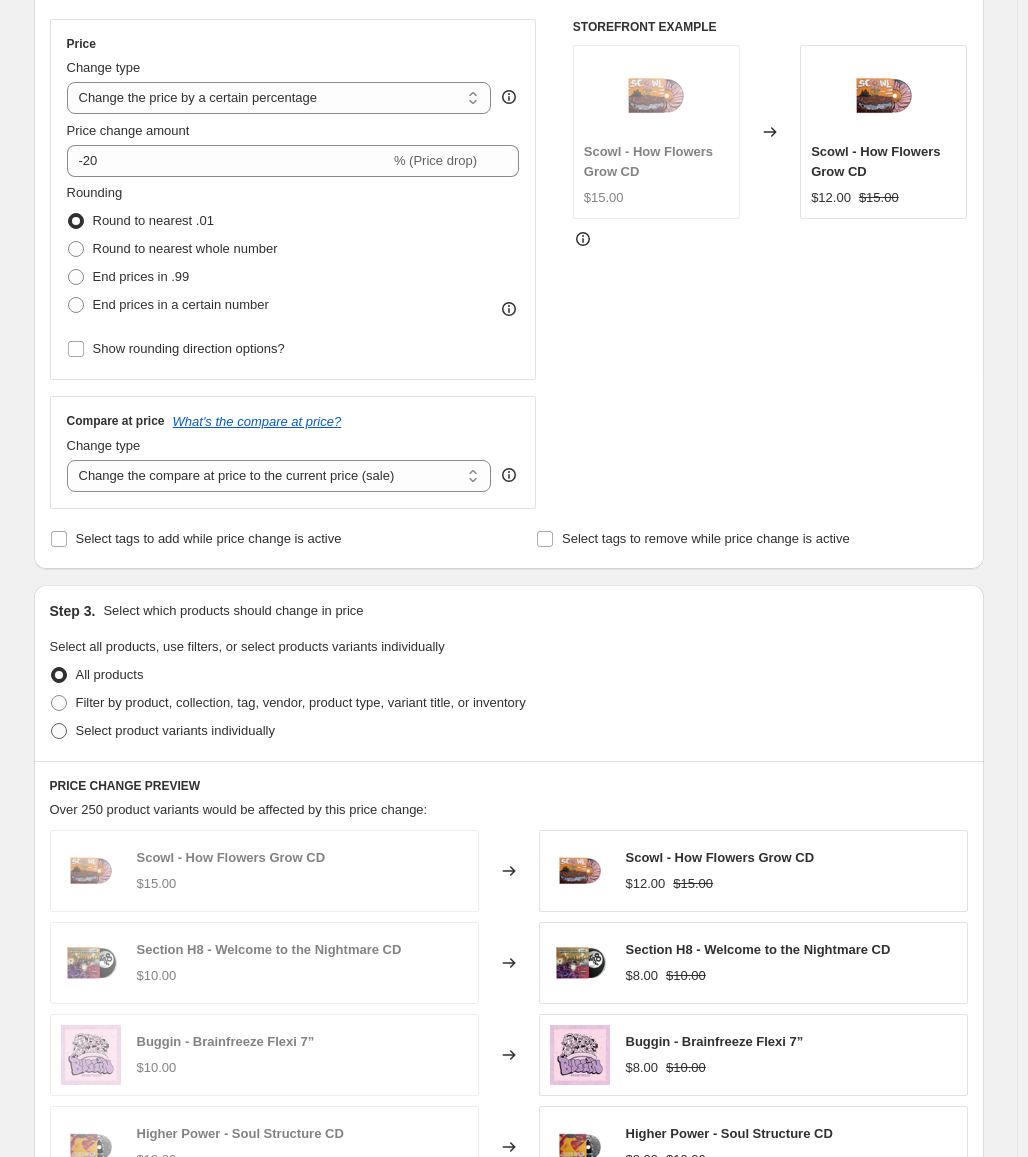 click on "Select product variants individually" at bounding box center [175, 730] 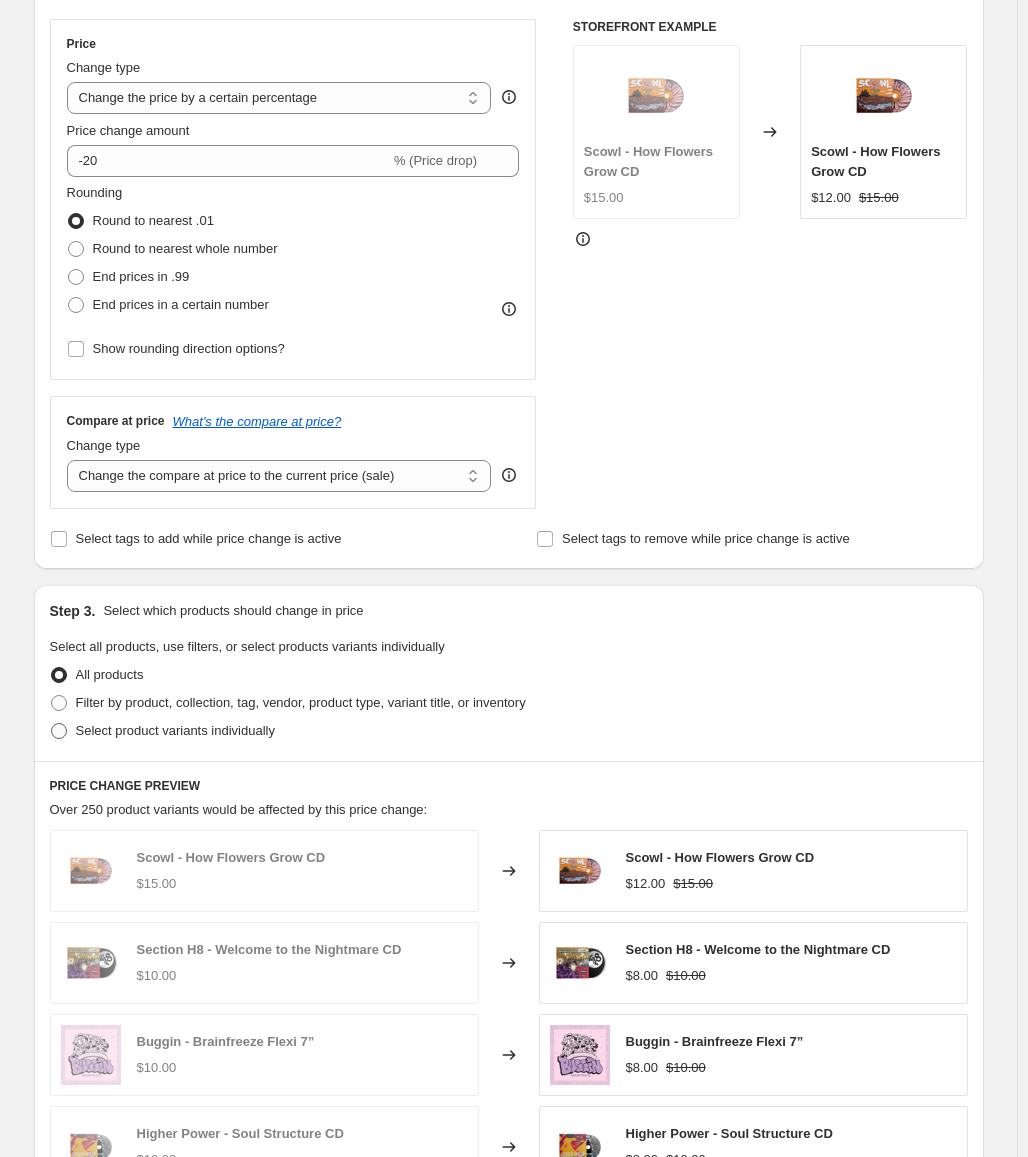 radio on "true" 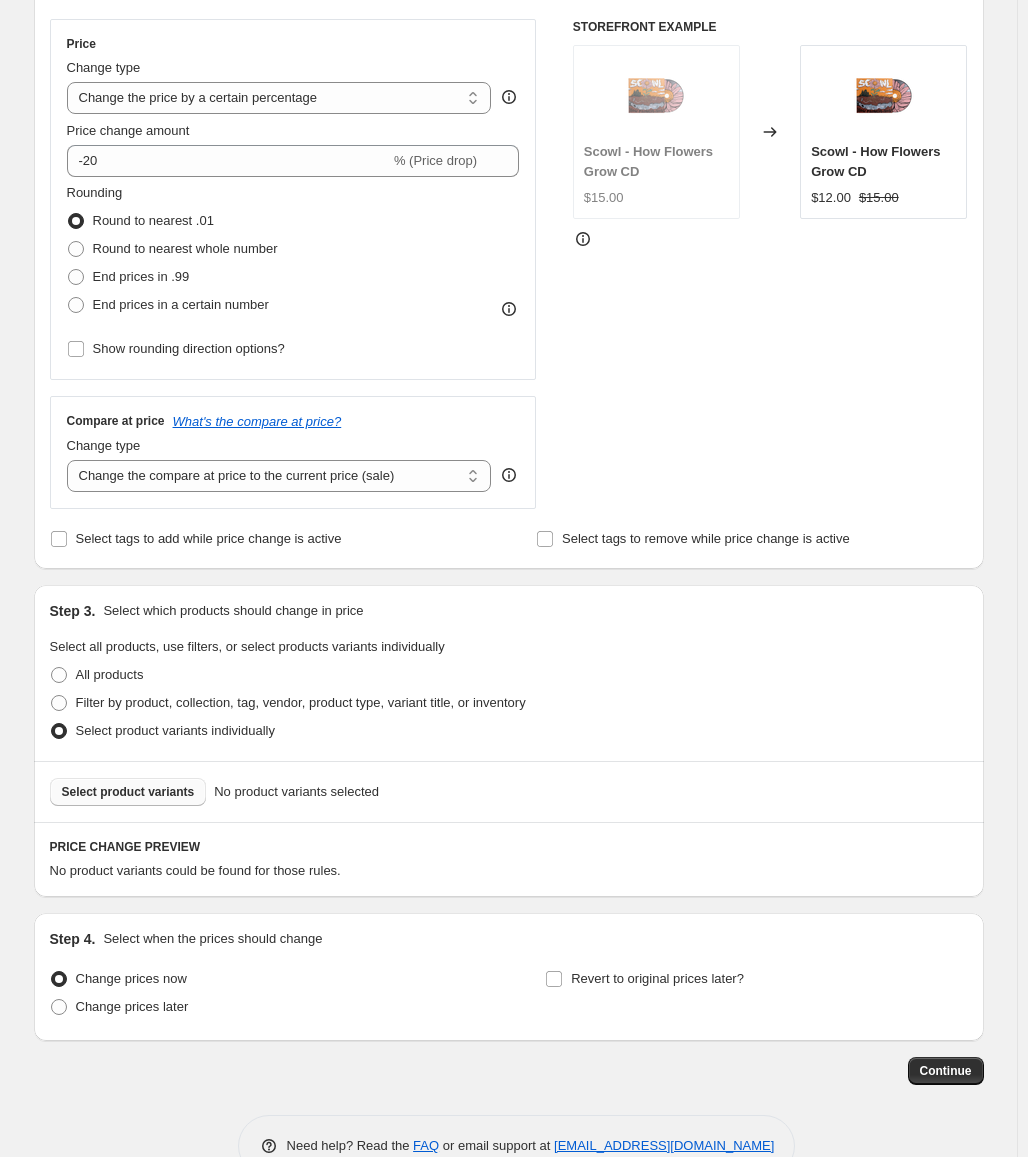 click on "Select product variants" at bounding box center (128, 792) 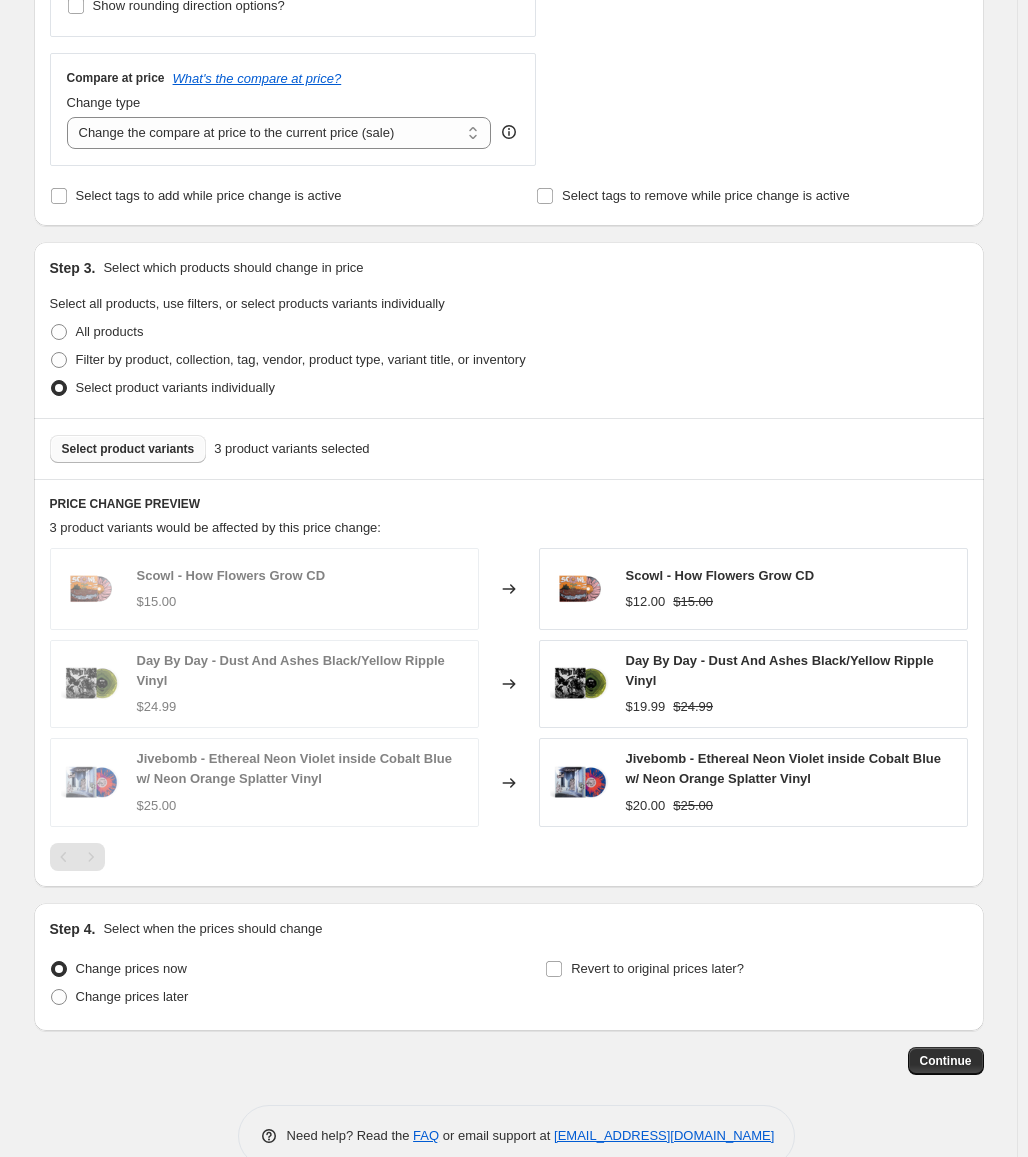 scroll, scrollTop: 733, scrollLeft: 0, axis: vertical 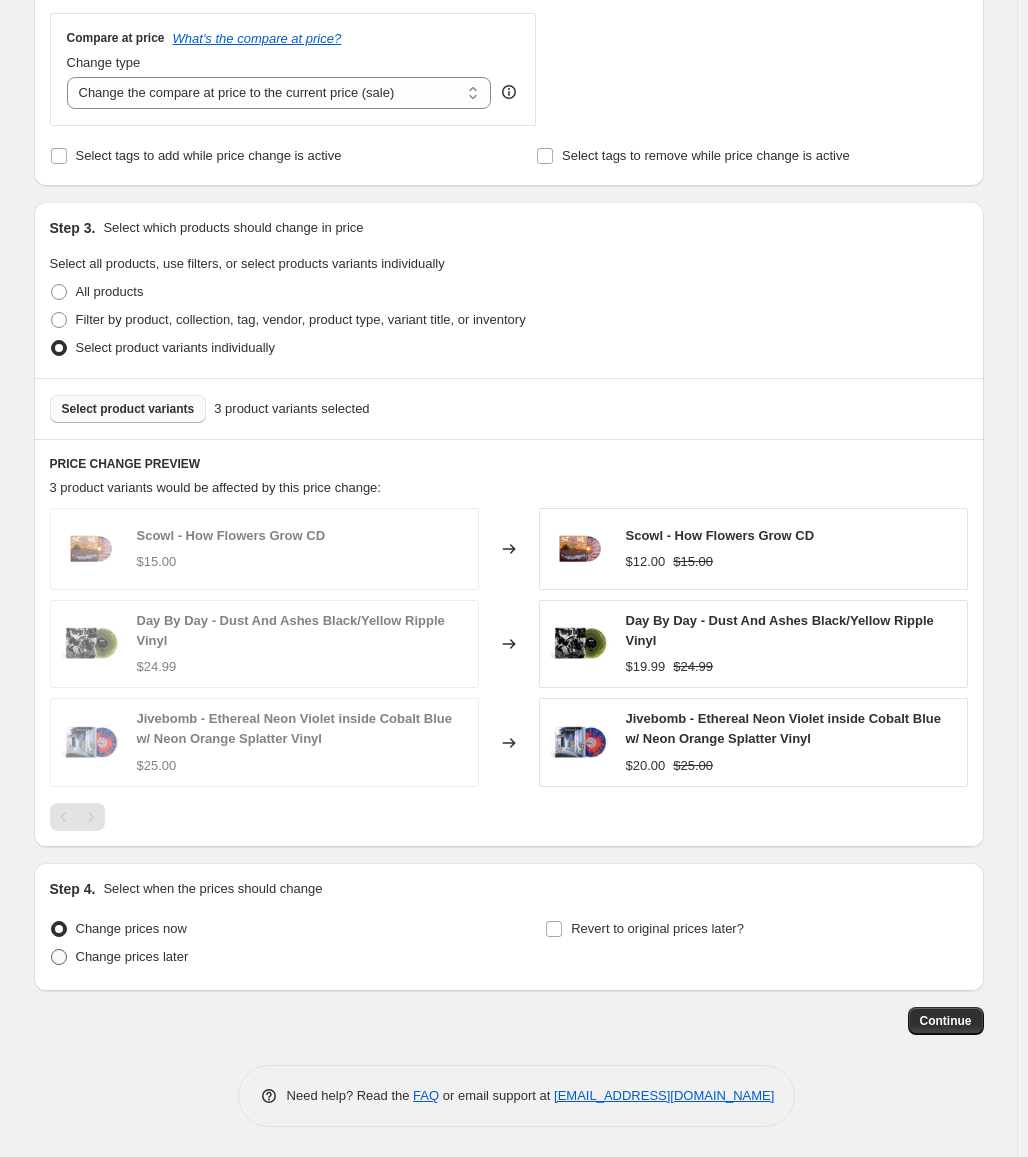 click on "Change prices later" at bounding box center [132, 956] 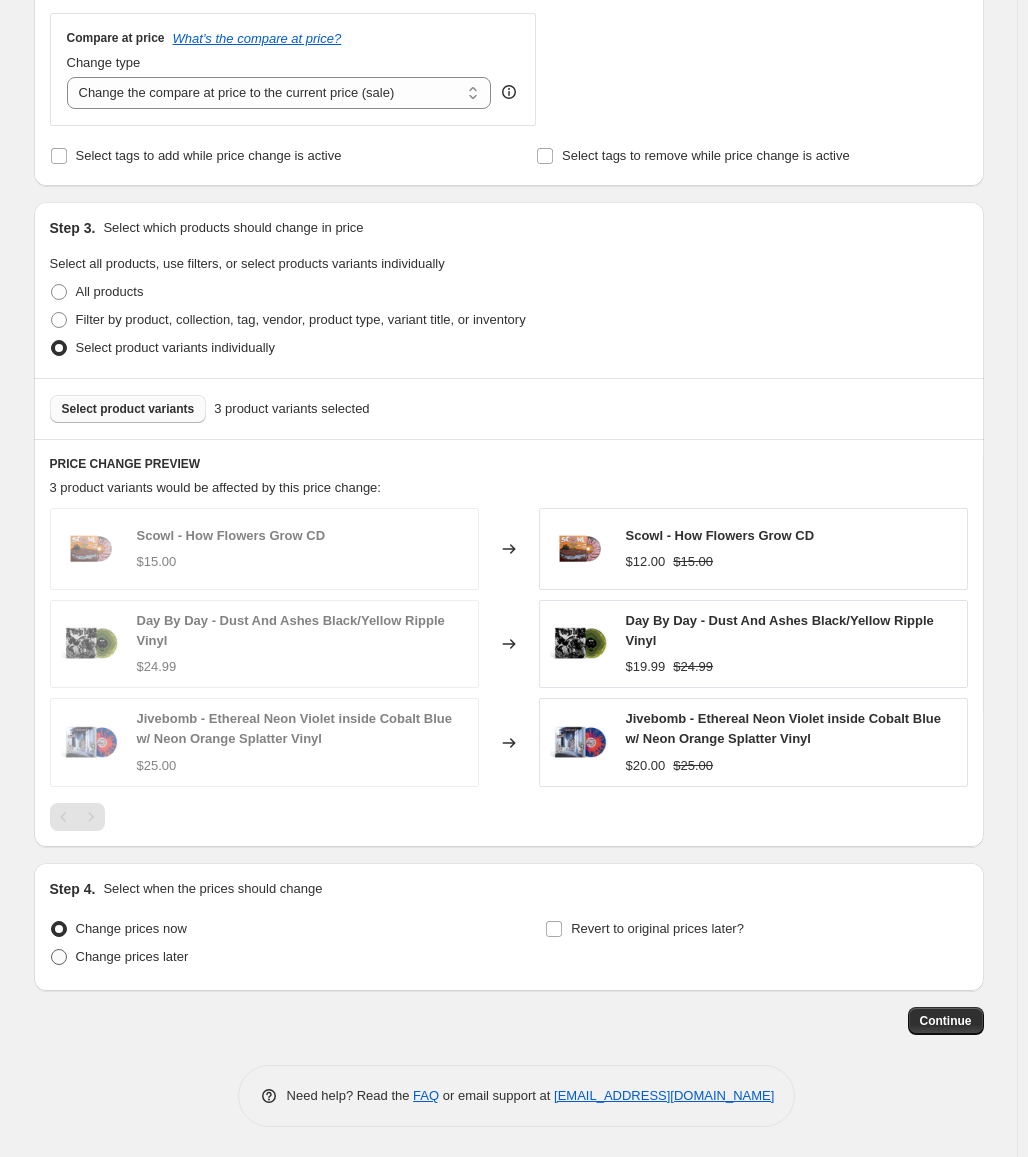 radio on "true" 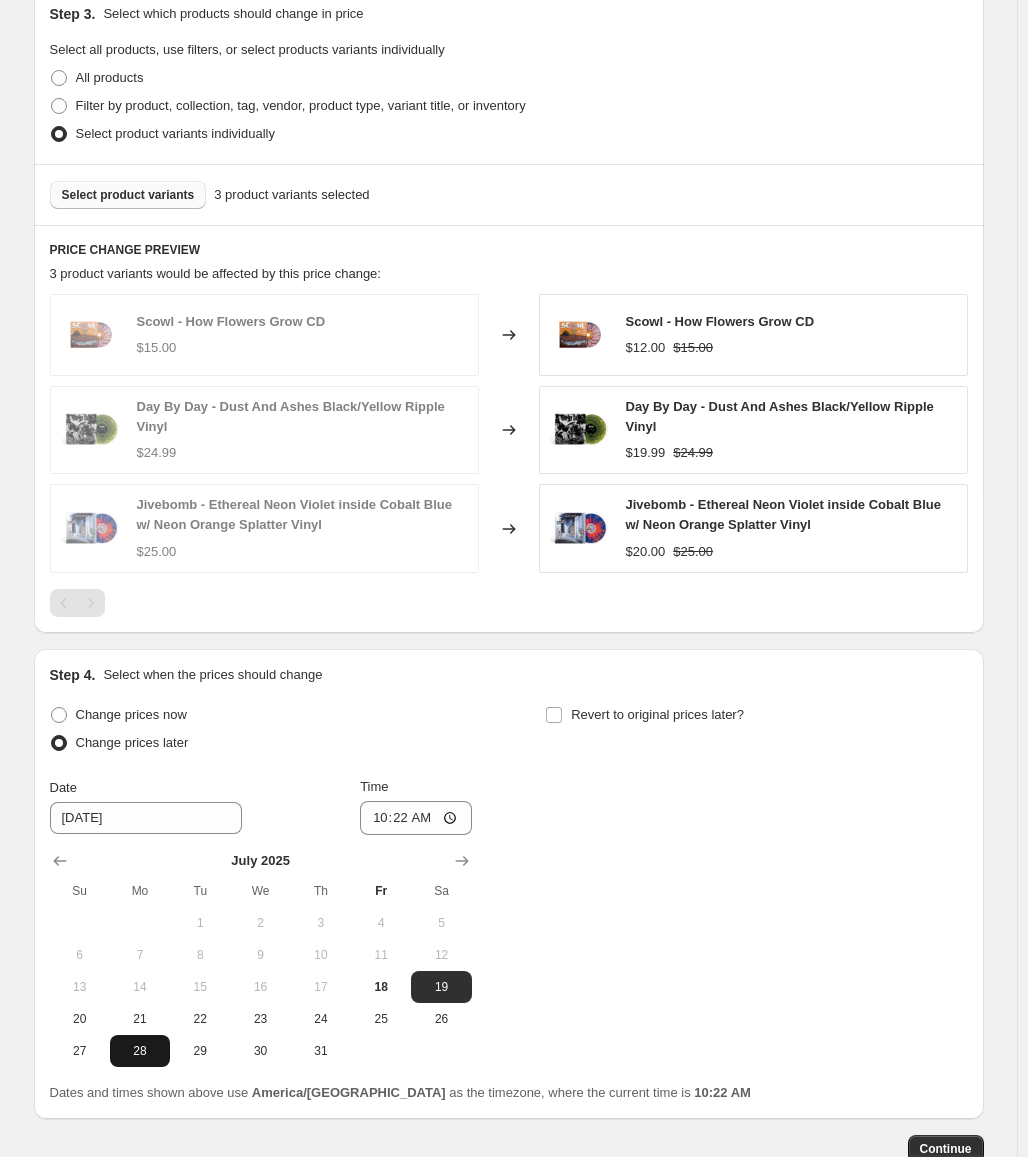 scroll, scrollTop: 1033, scrollLeft: 0, axis: vertical 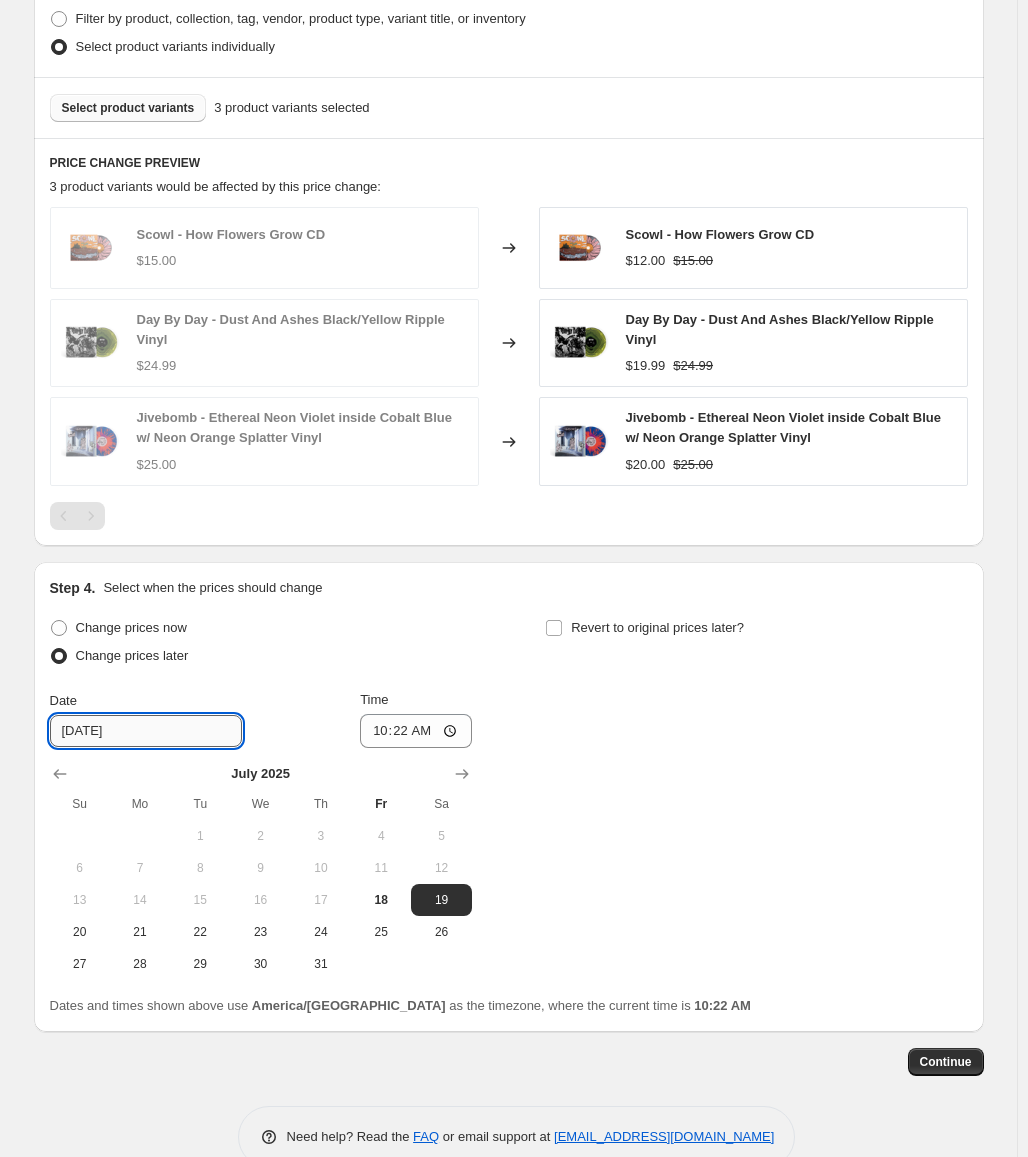 click on "[DATE]" at bounding box center (146, 731) 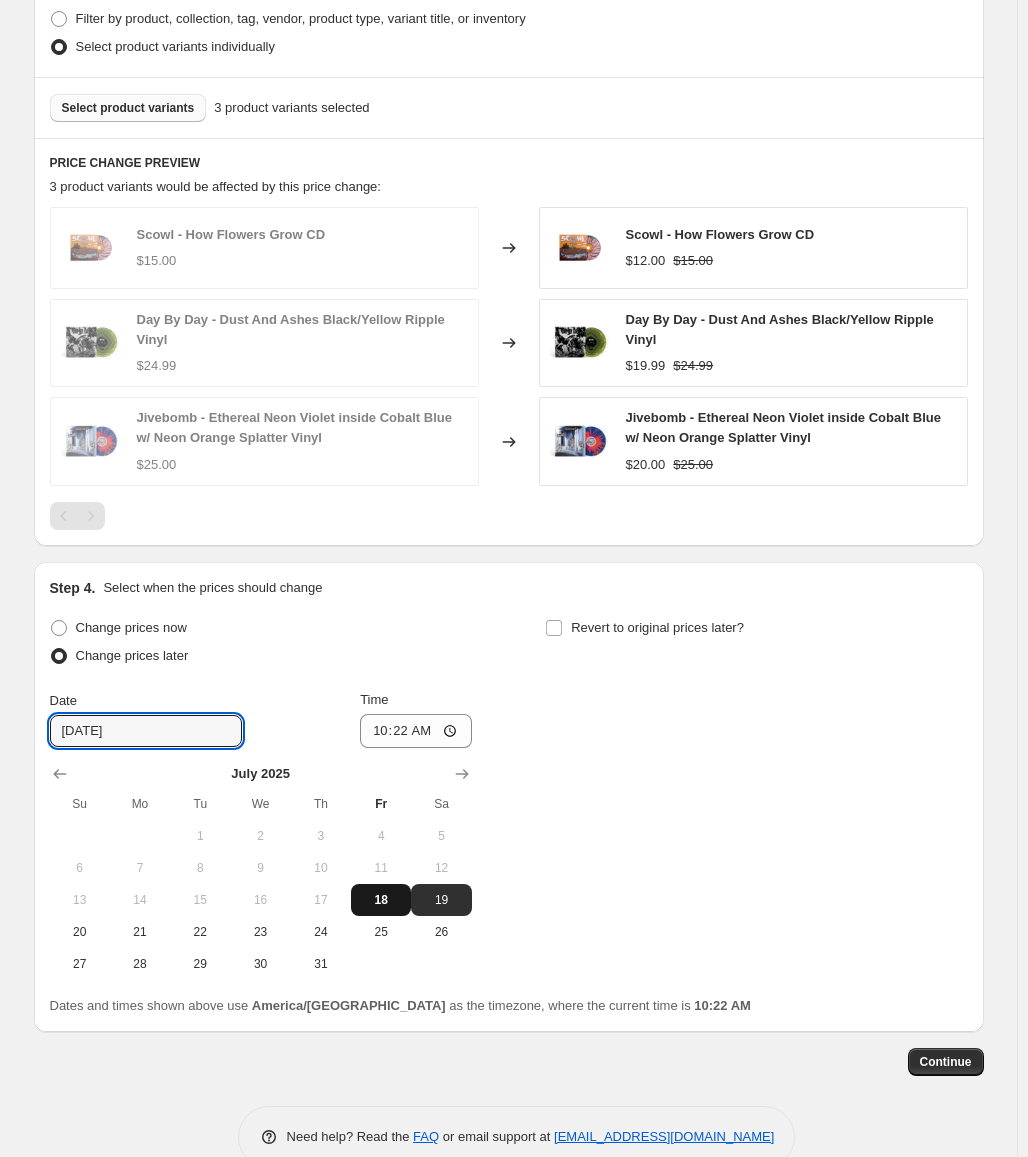 click on "18" at bounding box center (381, 900) 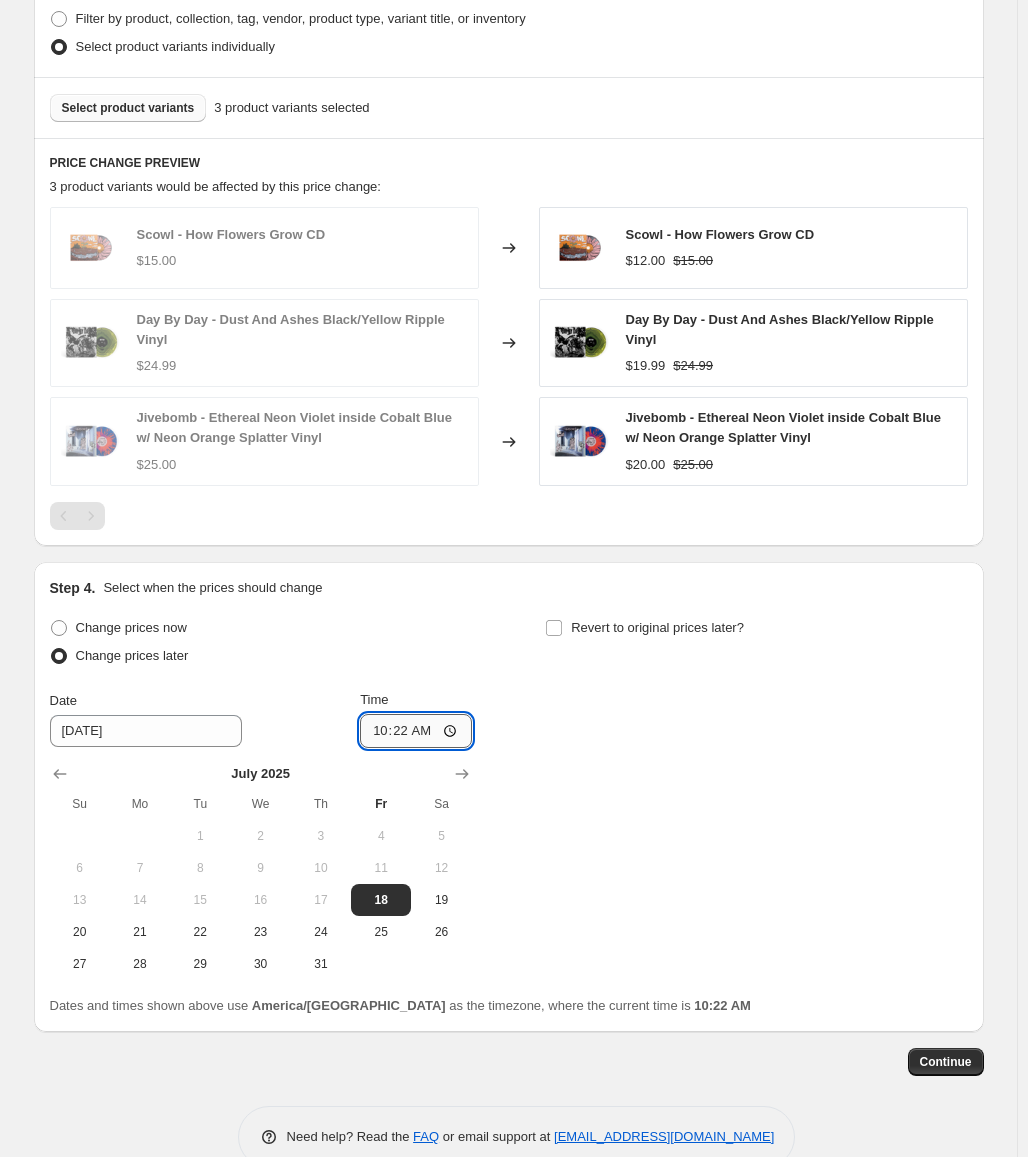 click on "10:22" at bounding box center [416, 731] 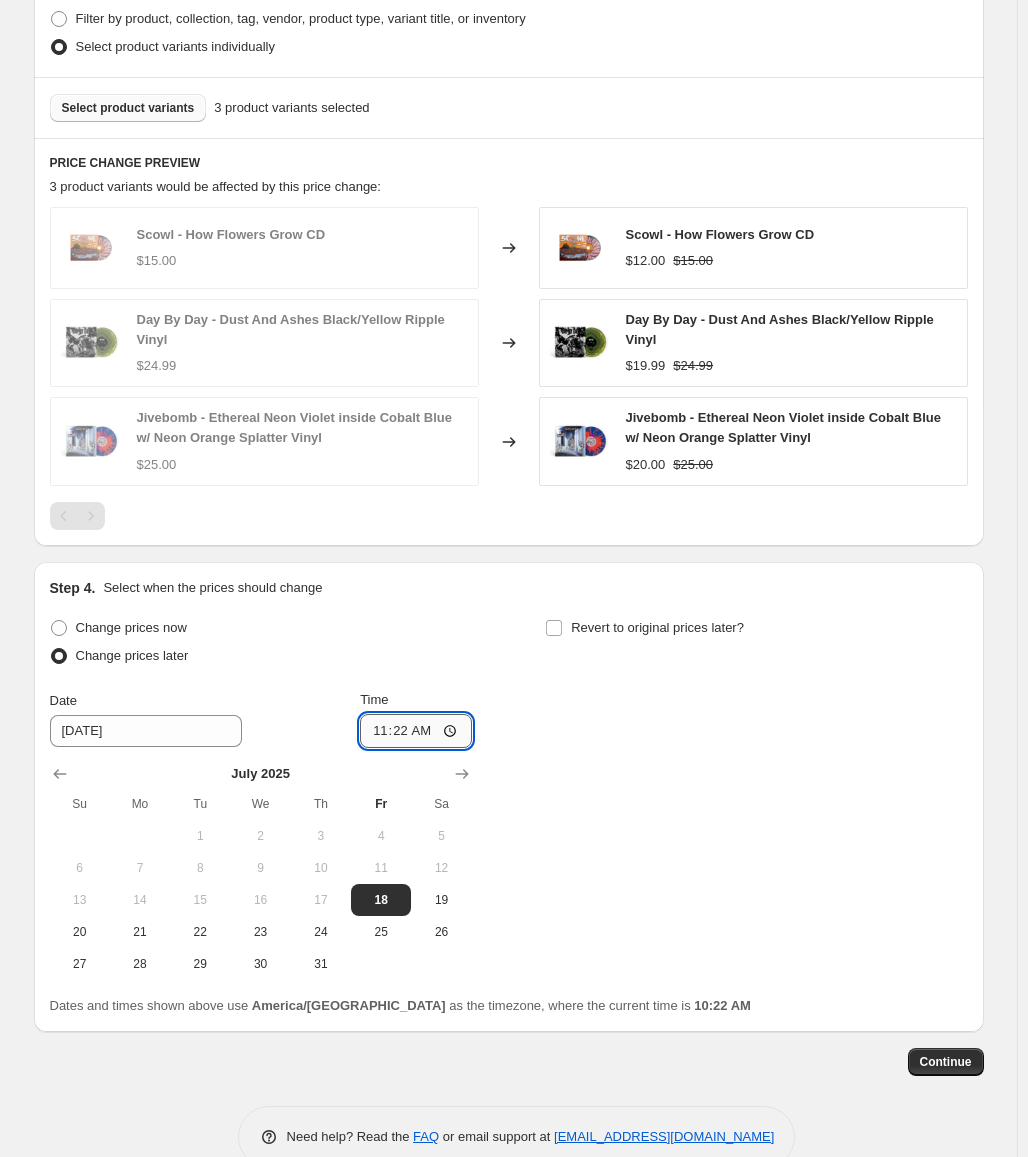 type on "11:00" 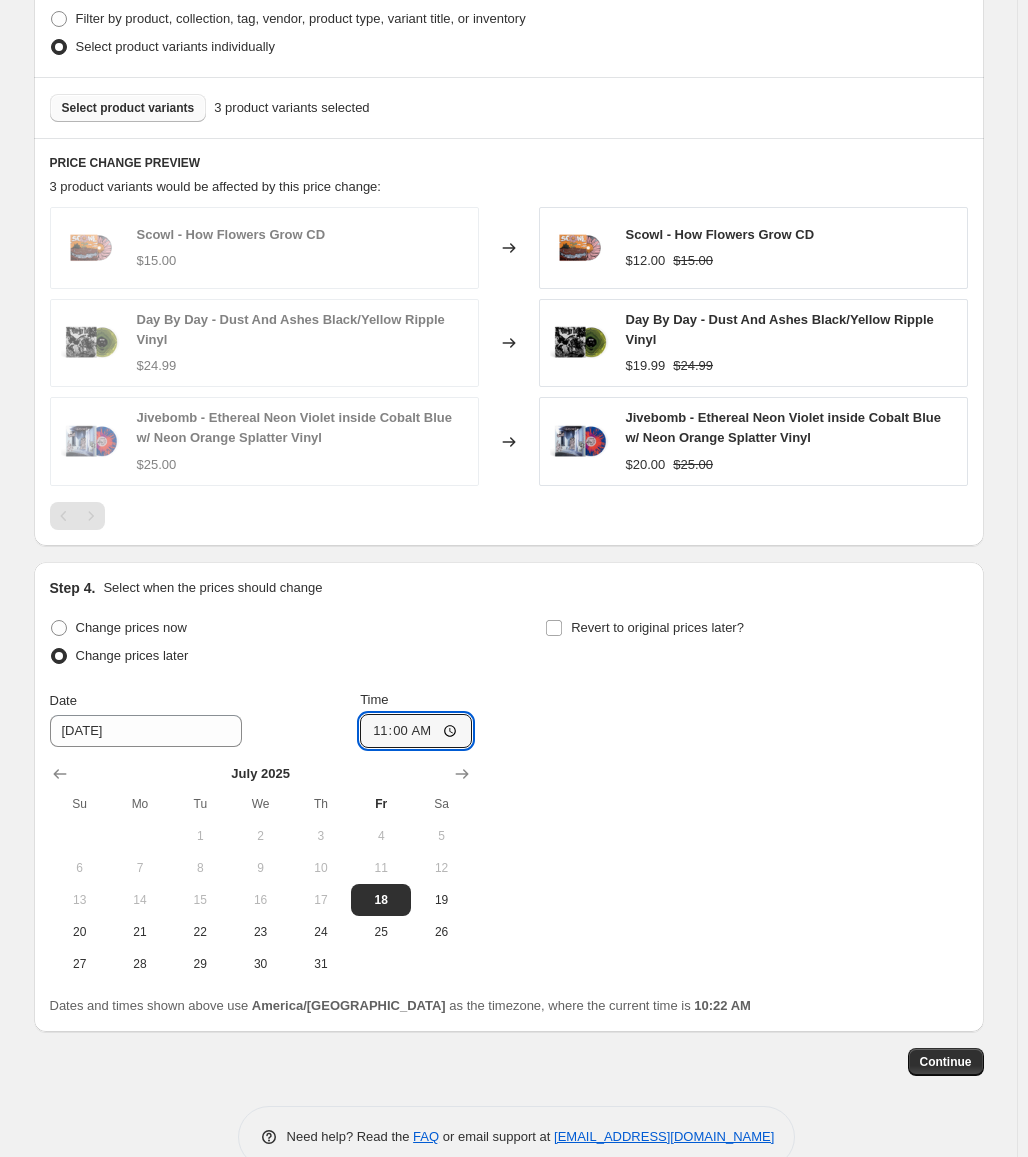 click on "Change prices now Change prices later Date [DATE] Time 11:00 [DATE] Su Mo Tu We Th Fr Sa 1 2 3 4 5 6 7 8 9 10 11 12 13 14 15 16 17 18 19 20 21 22 23 24 25 26 27 28 29 30 31 Revert to original prices later?" at bounding box center (509, 797) 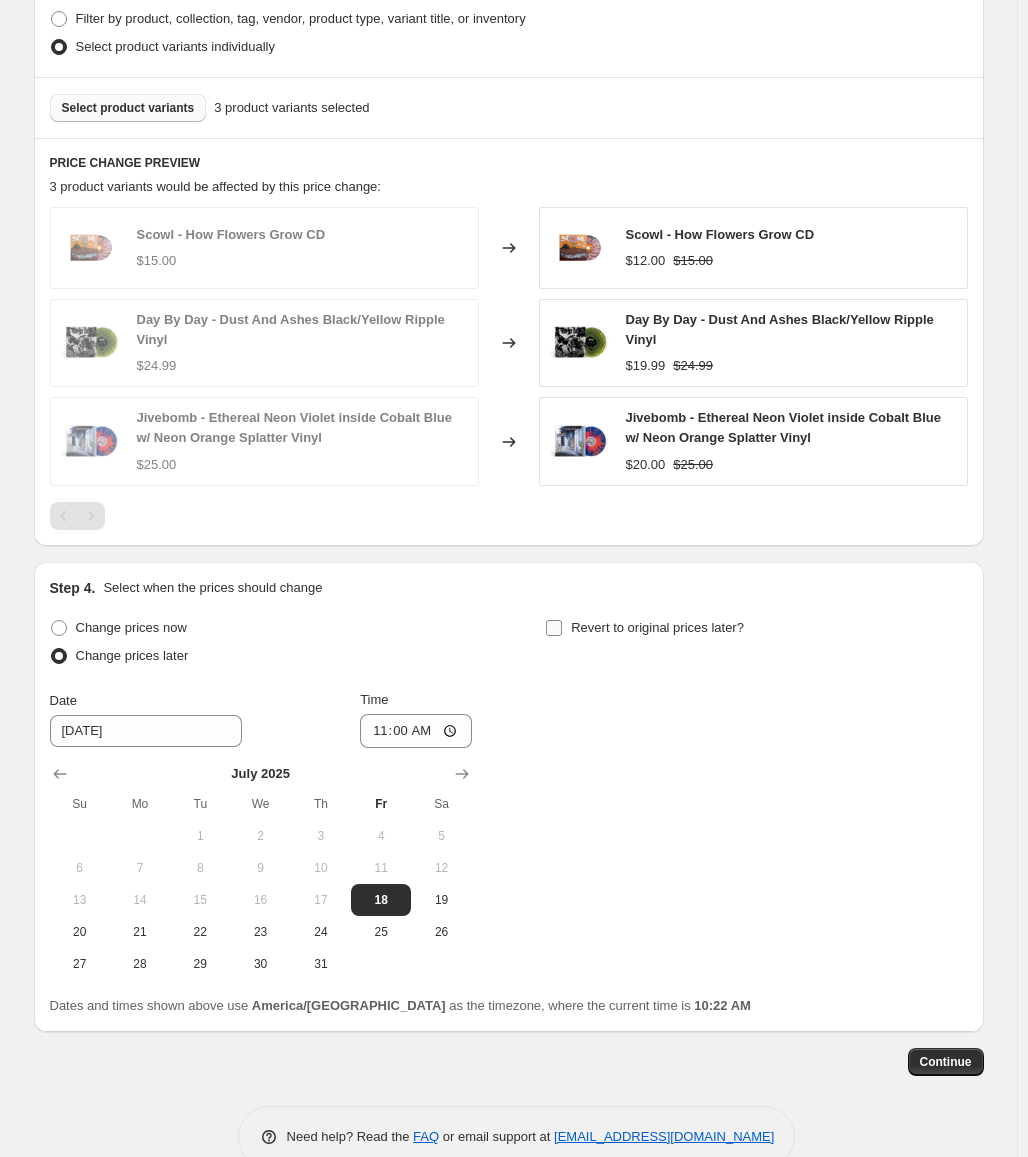 click on "Revert to original prices later?" at bounding box center [657, 627] 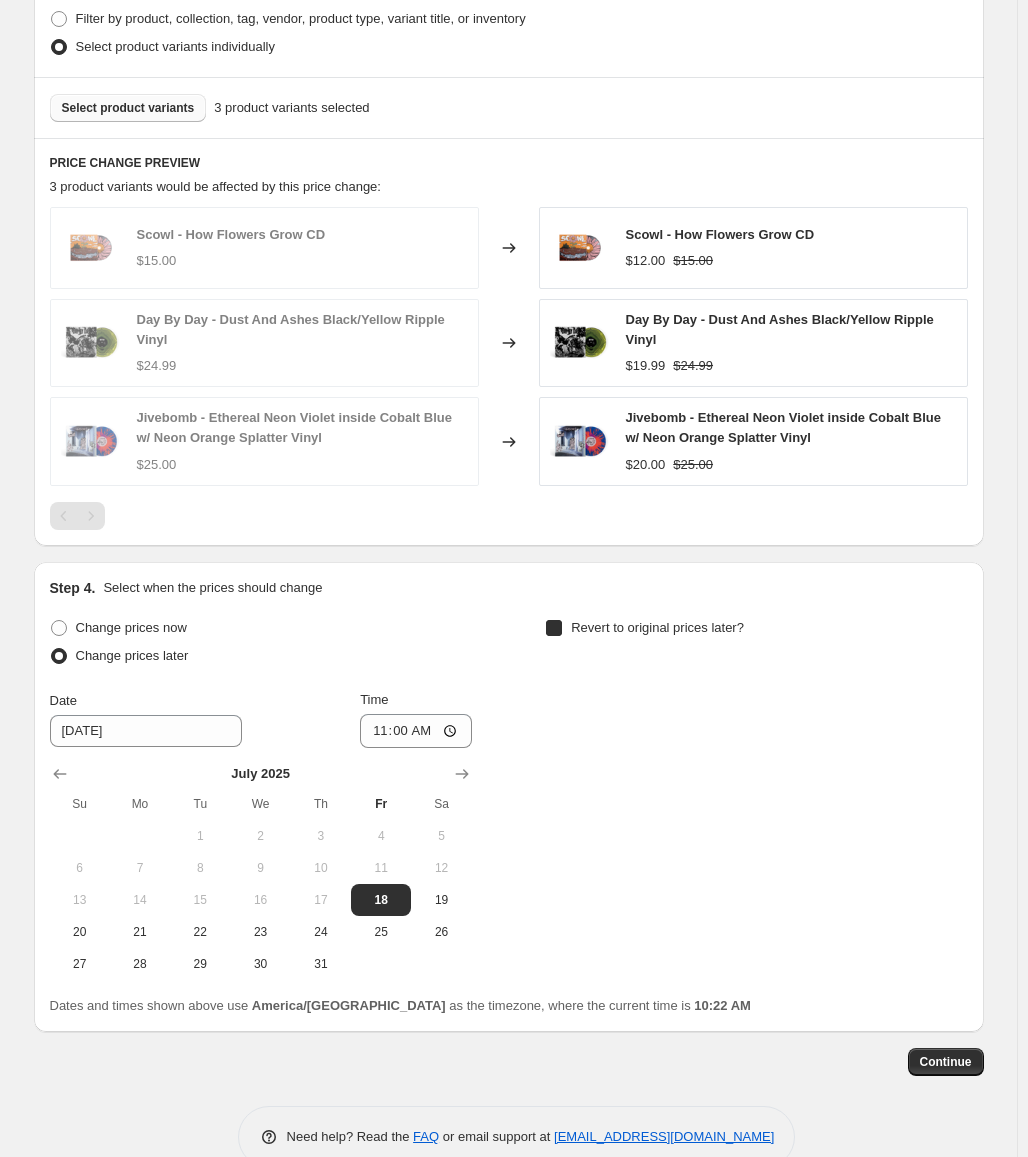checkbox on "true" 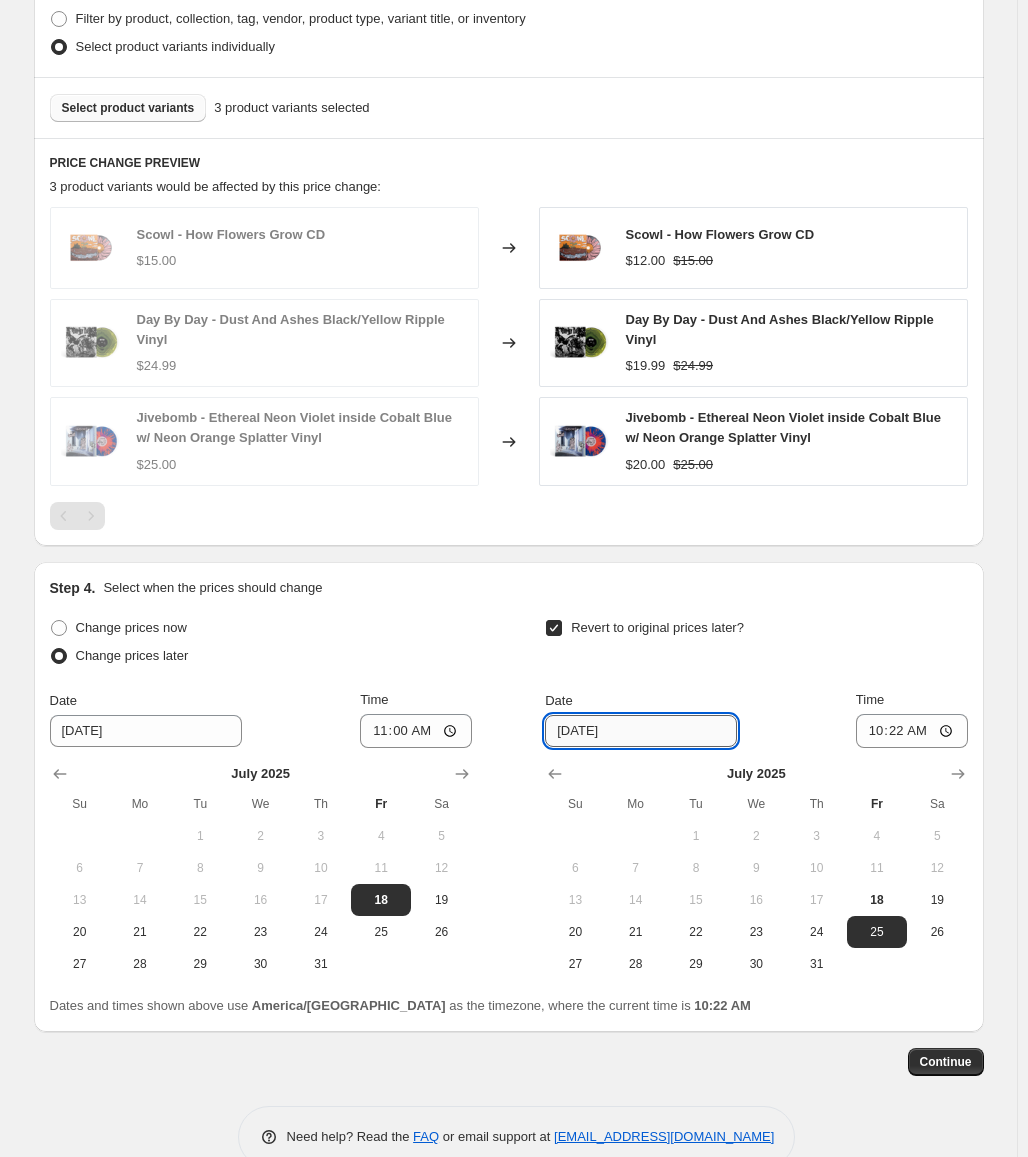 click on "[DATE]" at bounding box center (641, 731) 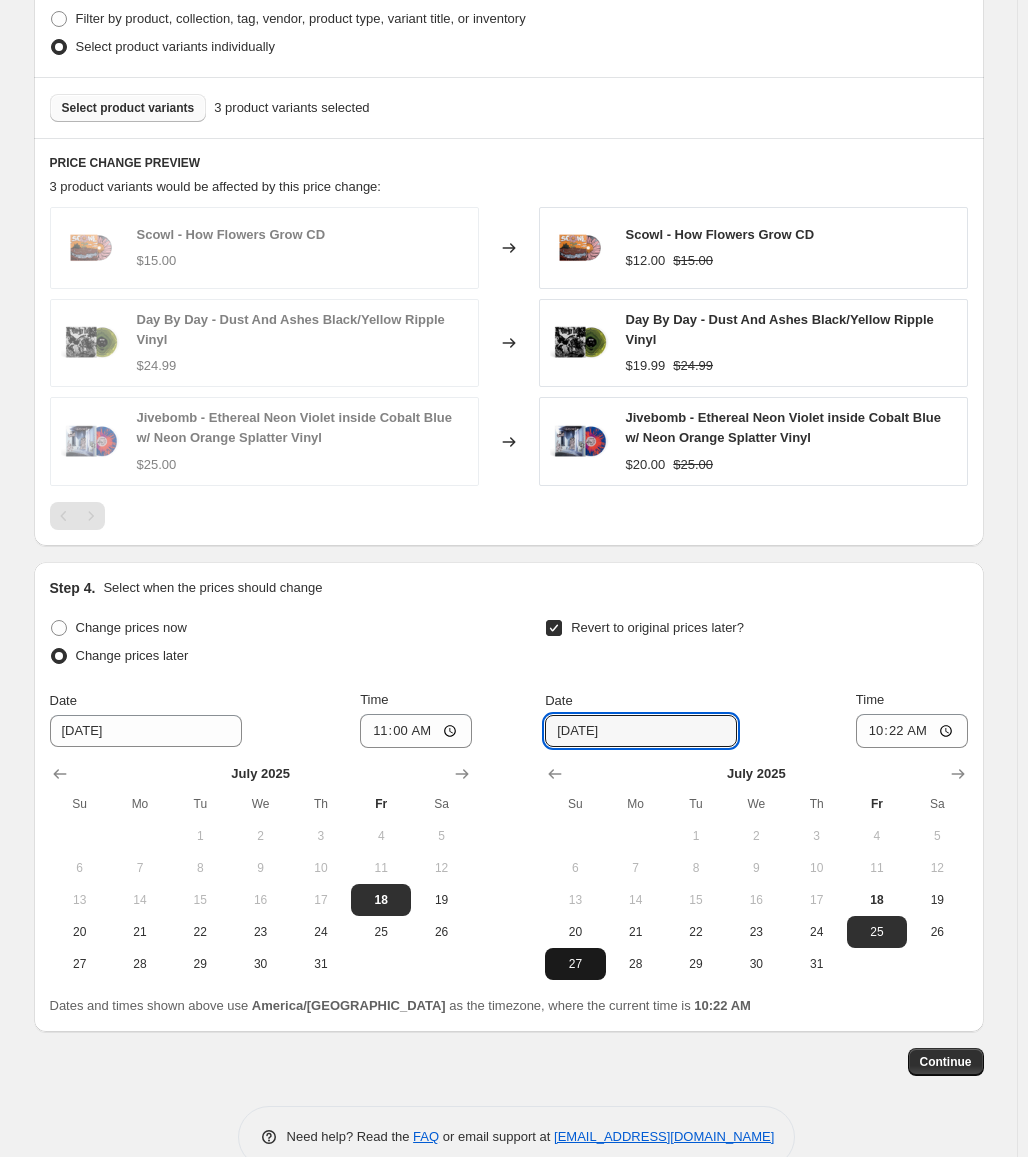 click on "27" at bounding box center (575, 964) 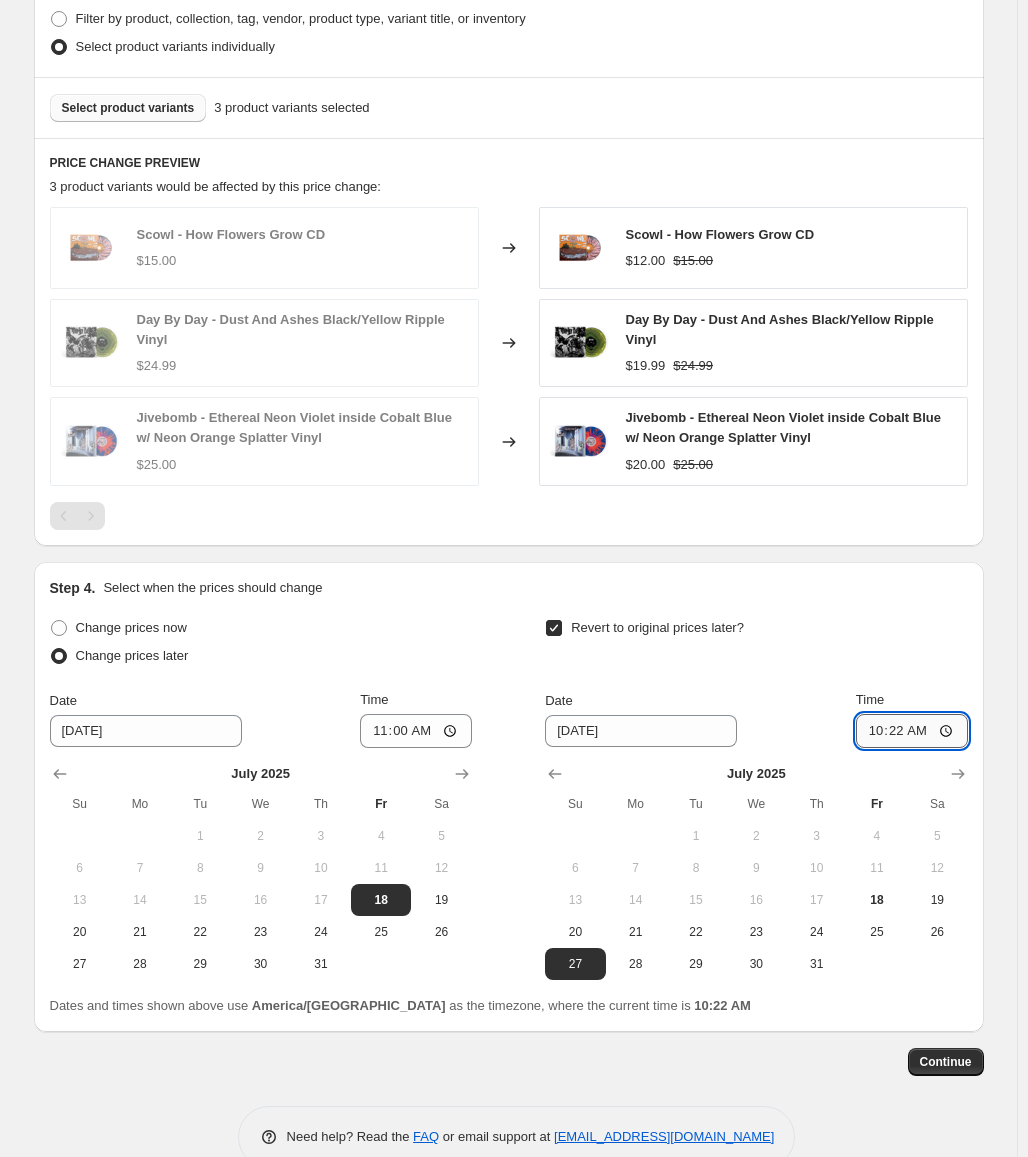 click on "10:22" at bounding box center (912, 731) 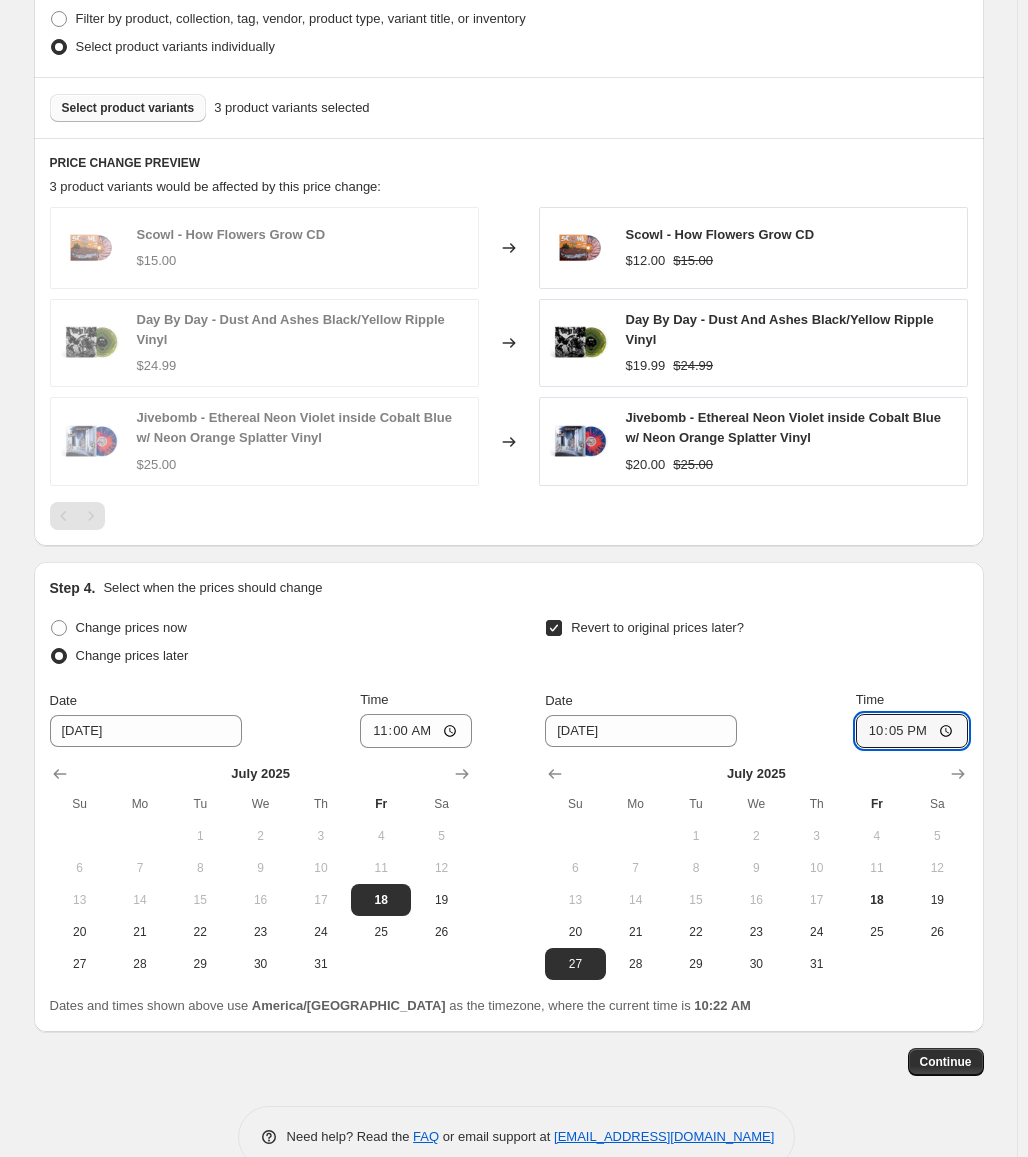 type on "22:59" 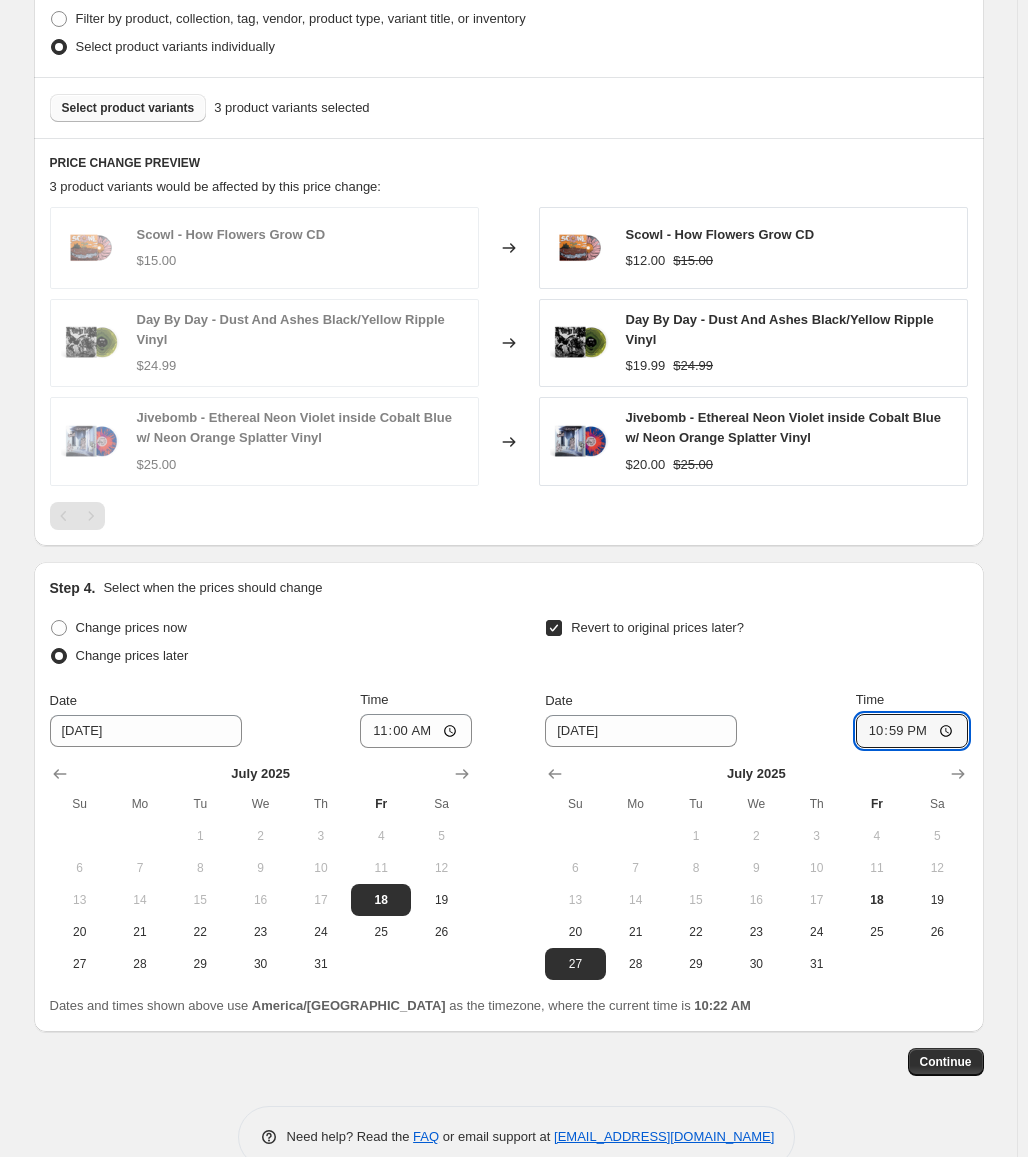 click on "Step 4. Select when the prices should change Change prices now Change prices later Date [DATE] Time 11:00 [DATE] Su Mo Tu We Th Fr Sa 1 2 3 4 5 6 7 8 9 10 11 12 13 14 15 16 17 18 19 20 21 22 23 24 25 26 27 28 29 30 31 Revert to original prices later? Date [DATE] Time 22:59 [DATE] Su Mo Tu We Th Fr Sa 1 2 3 4 5 6 7 8 9 10 11 12 13 14 15 16 17 18 19 20 21 22 23 24 25 26 27 28 29 30 31 Dates and times shown above use   [GEOGRAPHIC_DATA]/[GEOGRAPHIC_DATA]   as the timezone, where the current time is   10:22 AM" at bounding box center (509, 797) 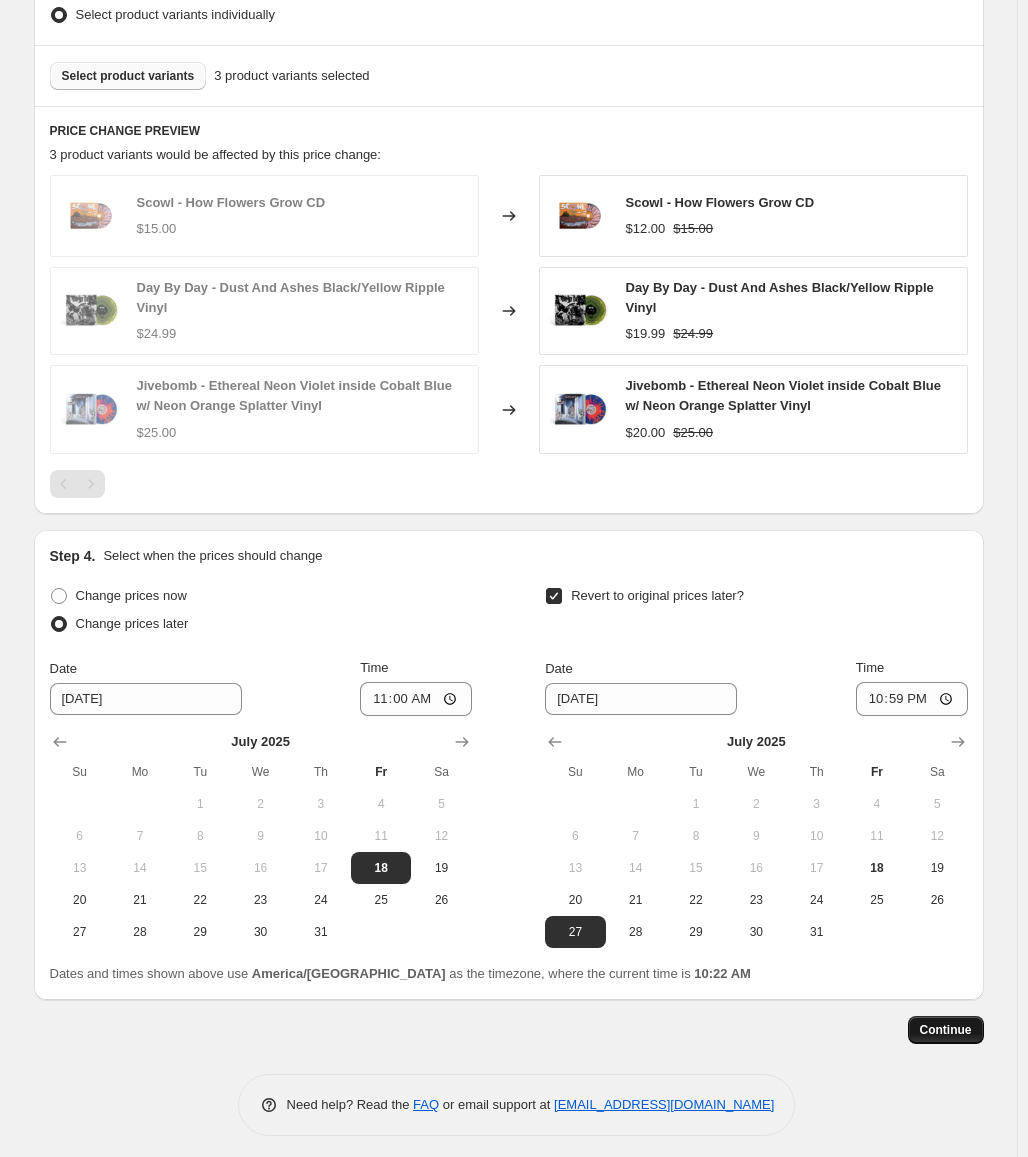 scroll, scrollTop: 1075, scrollLeft: 0, axis: vertical 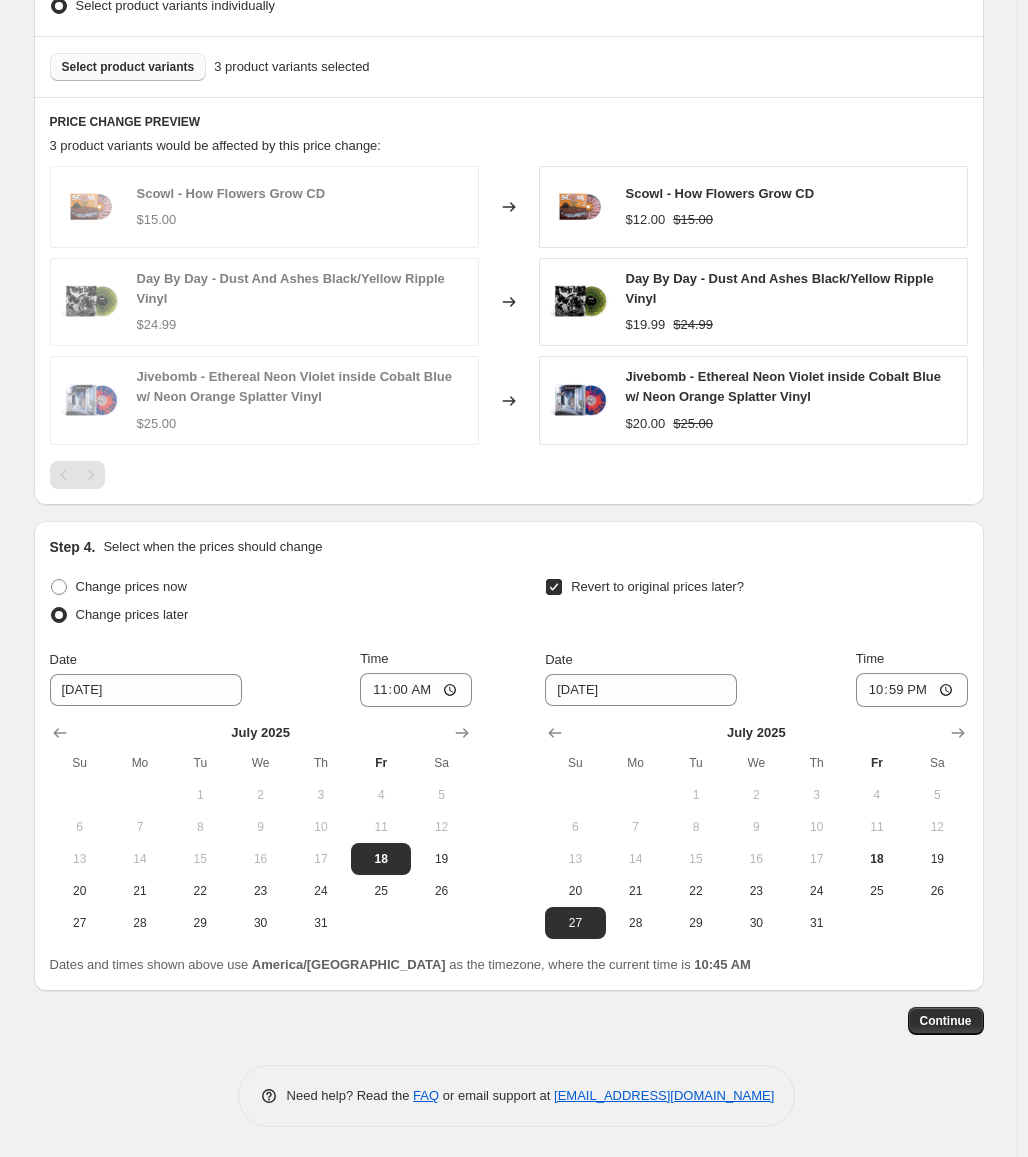 click on "Select product variants 3   product variants selected" at bounding box center (509, 66) 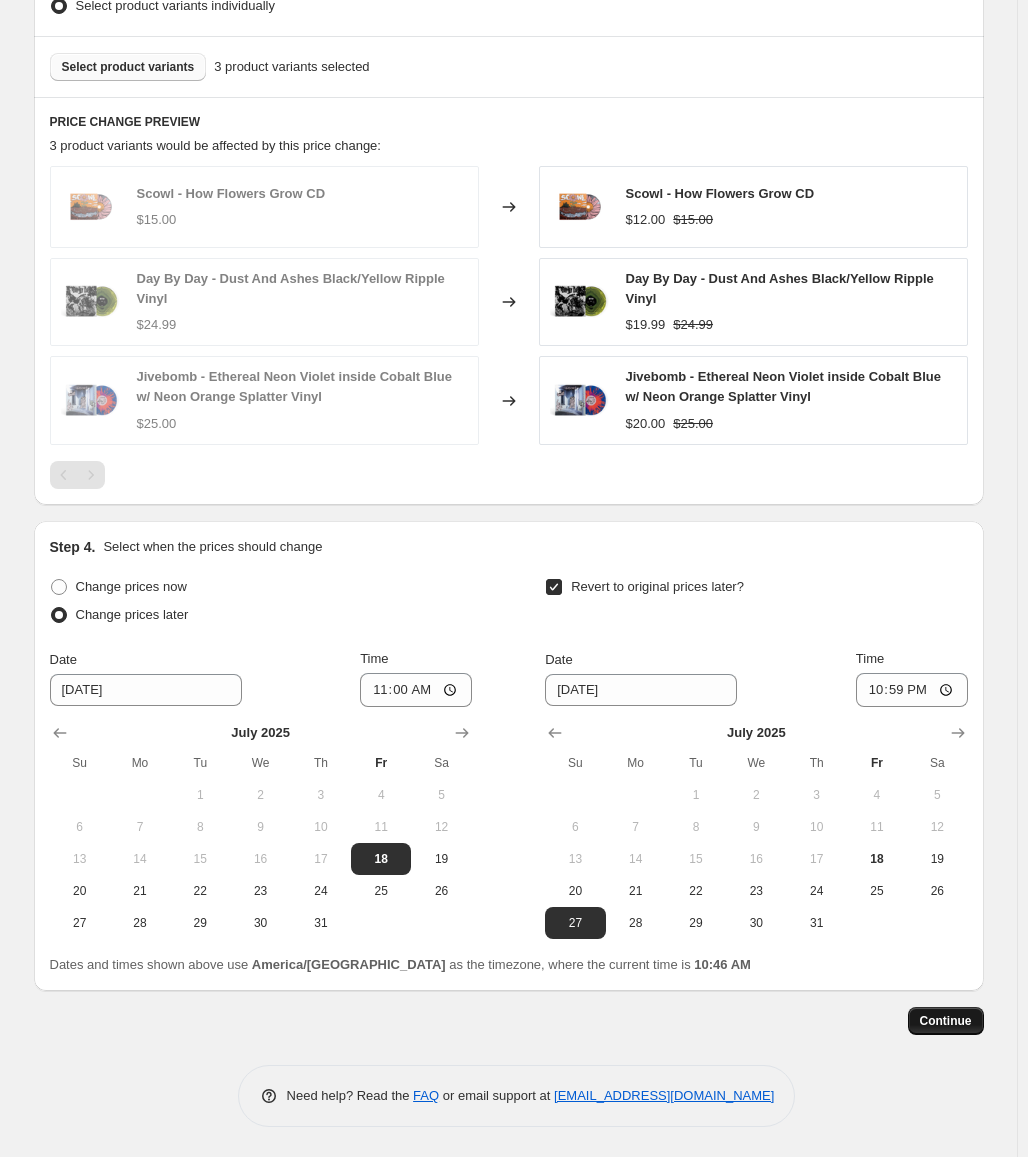click on "Continue" at bounding box center [946, 1021] 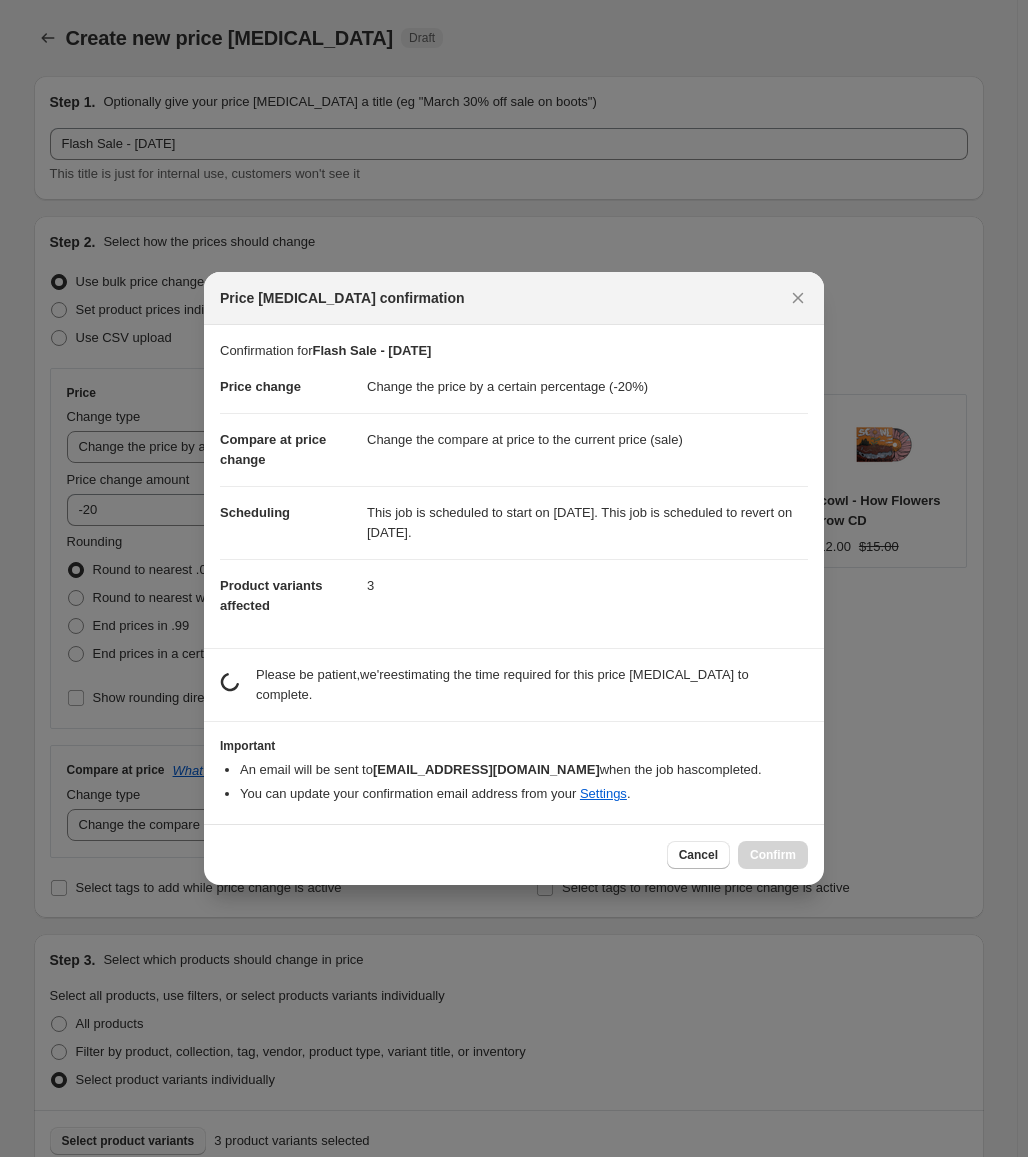 scroll, scrollTop: 0, scrollLeft: 0, axis: both 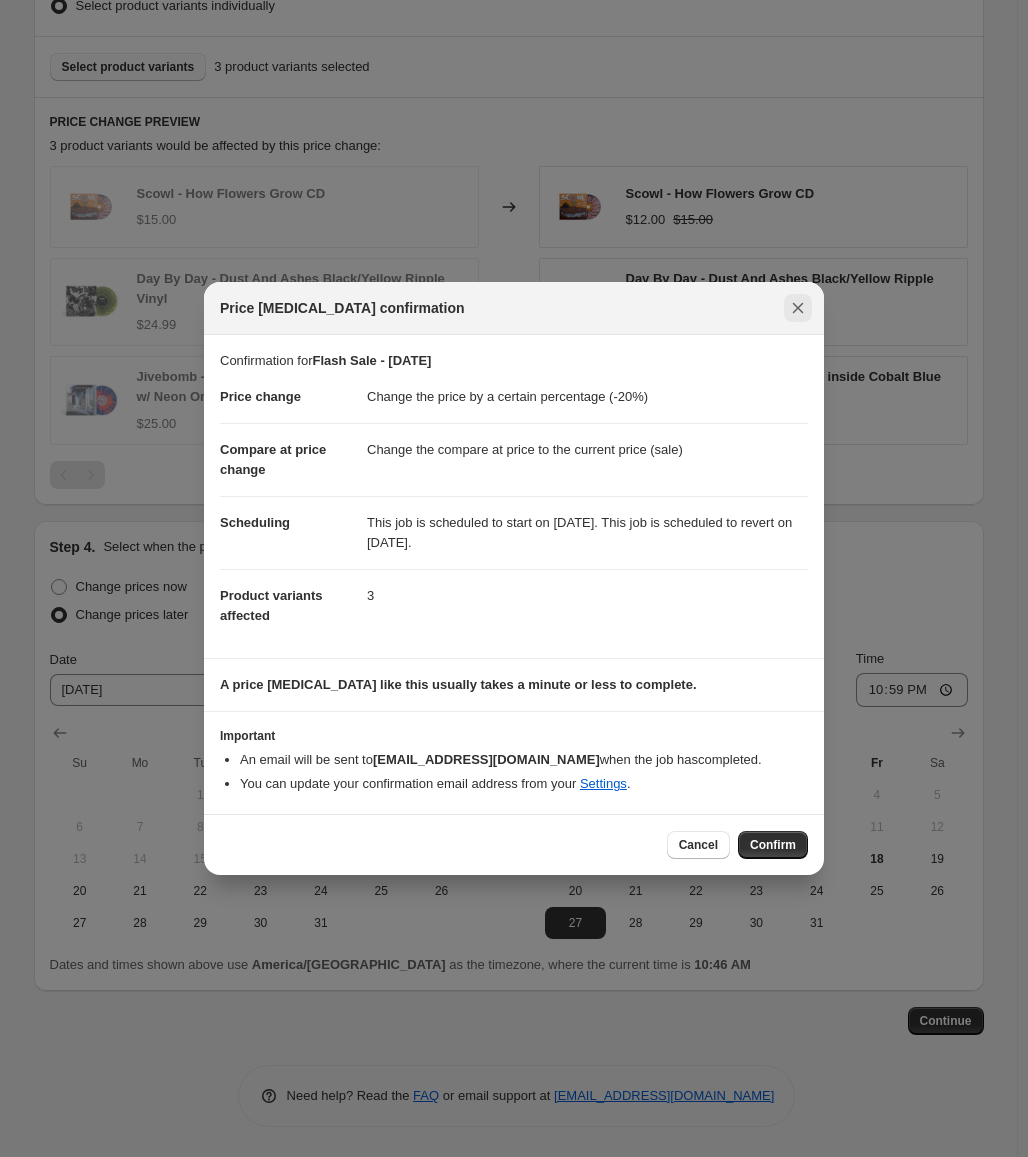 click 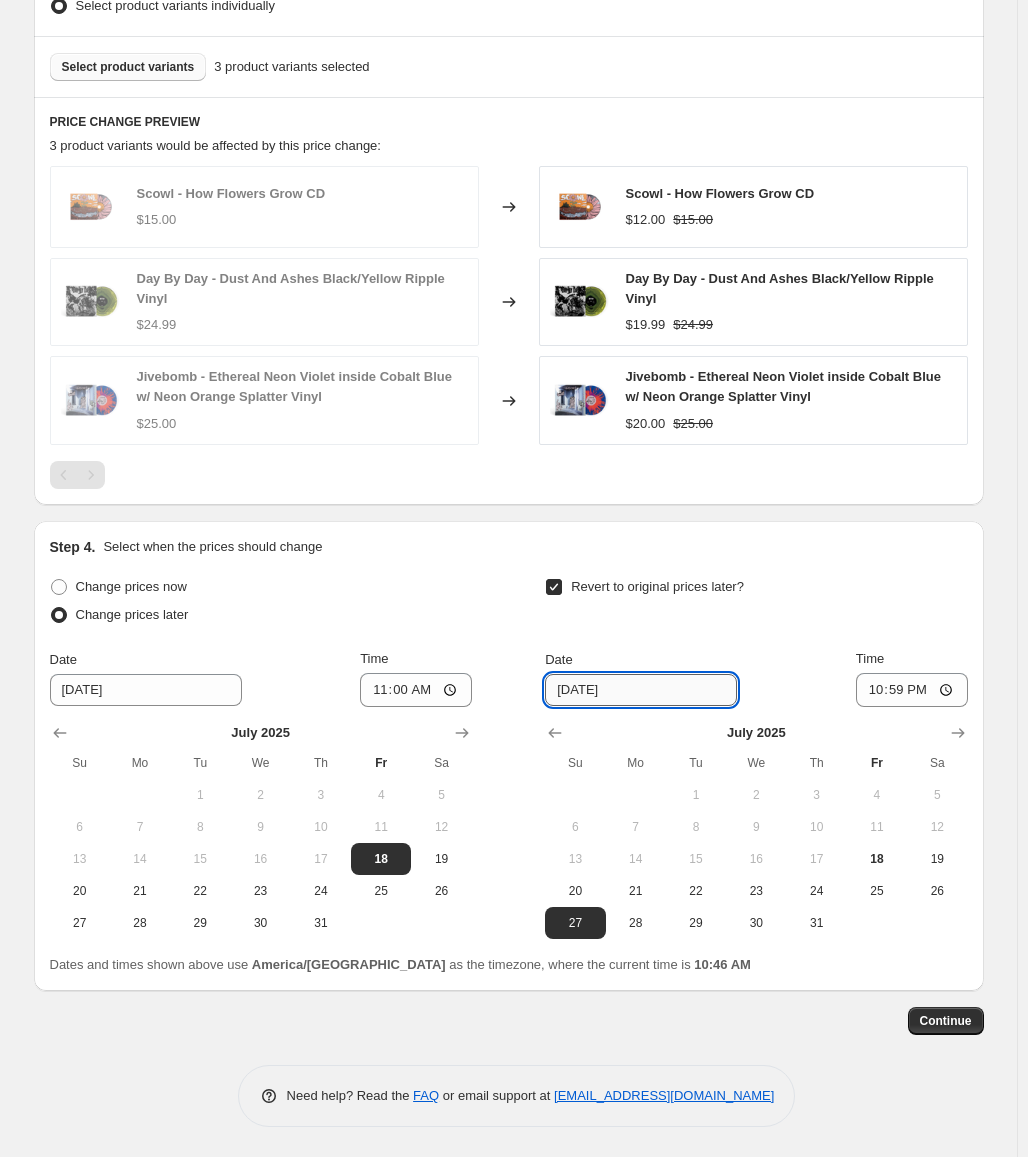 click on "[DATE]" at bounding box center (641, 690) 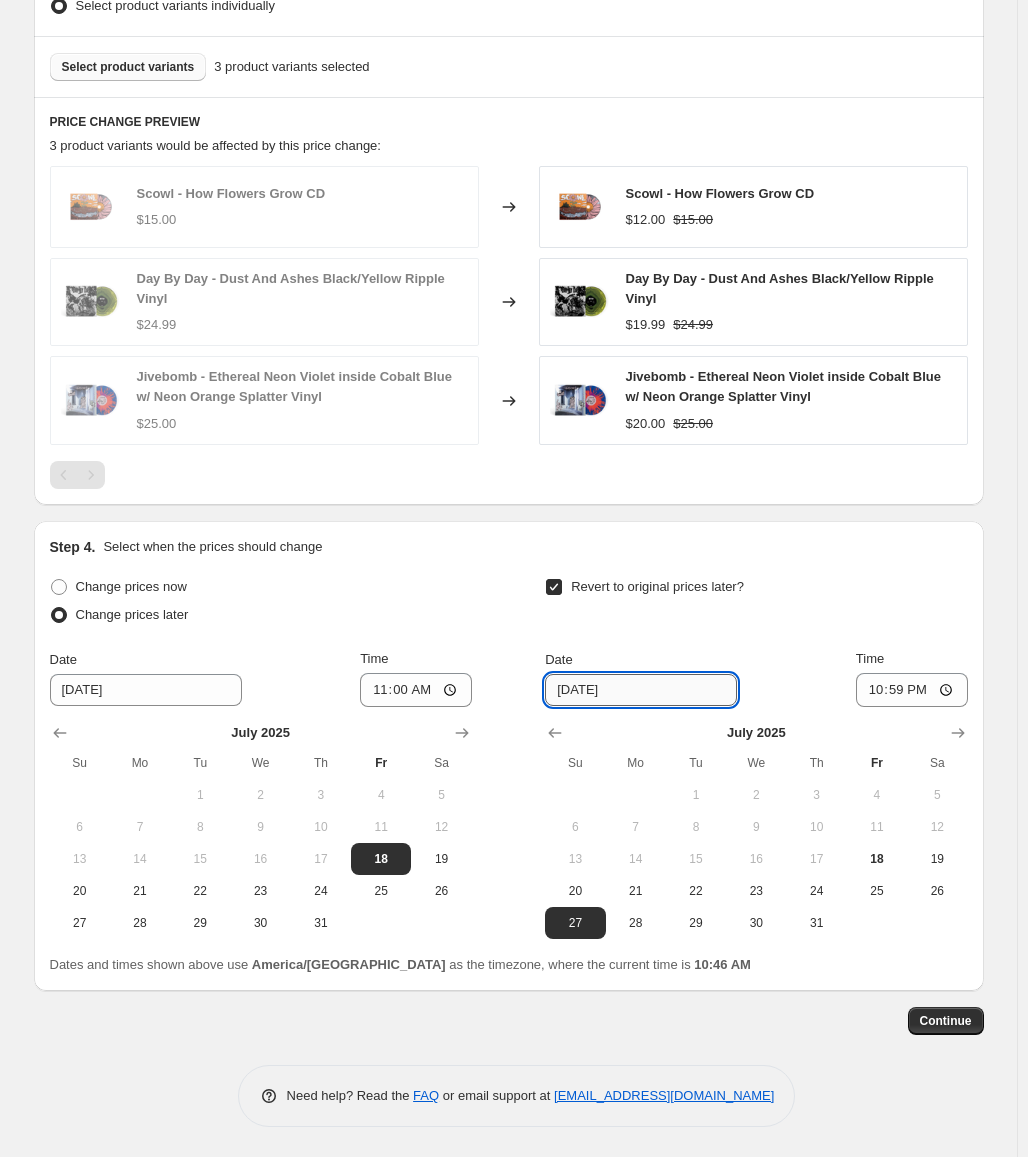click on "[DATE]" at bounding box center (641, 690) 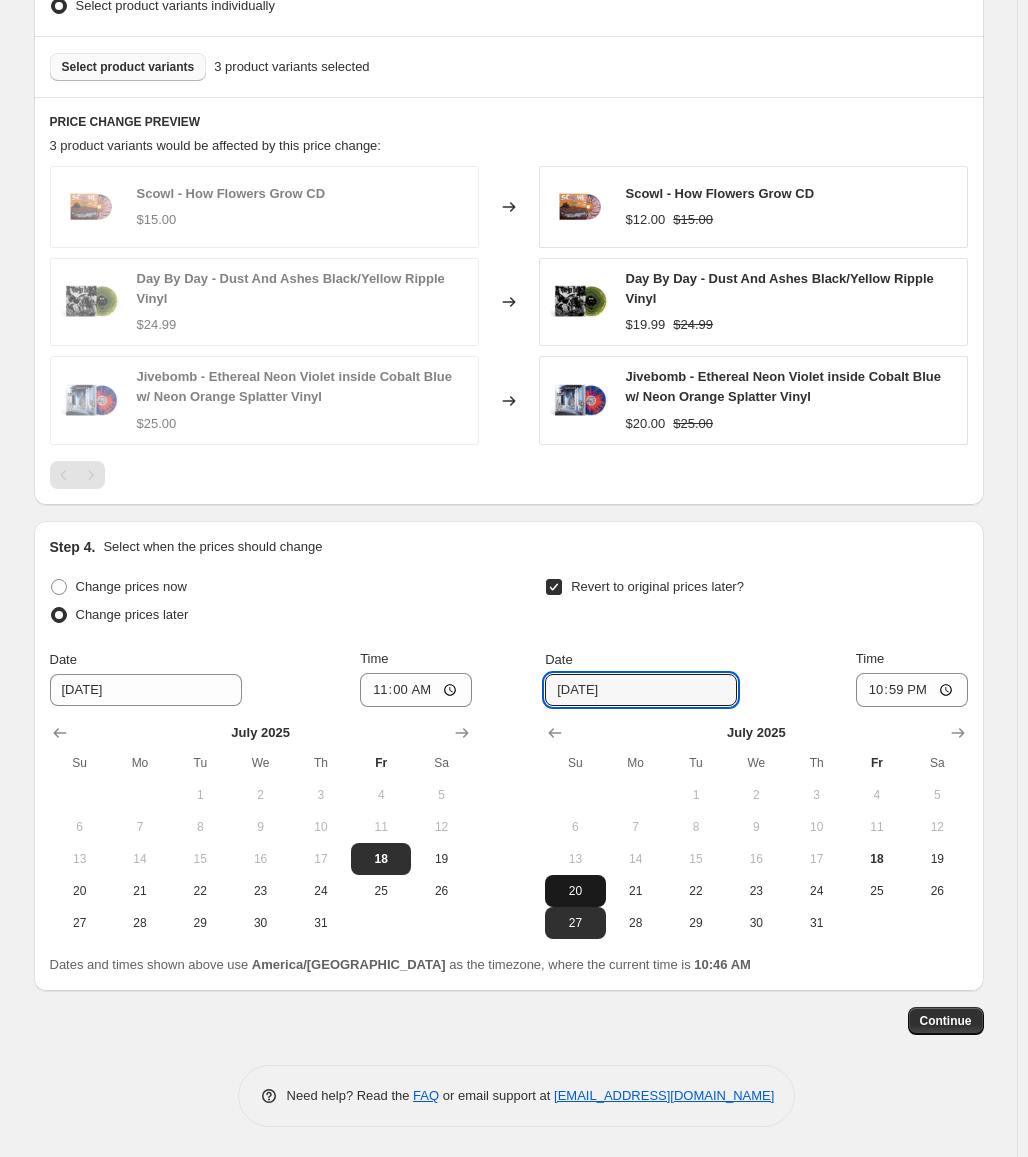 click on "20" at bounding box center (575, 891) 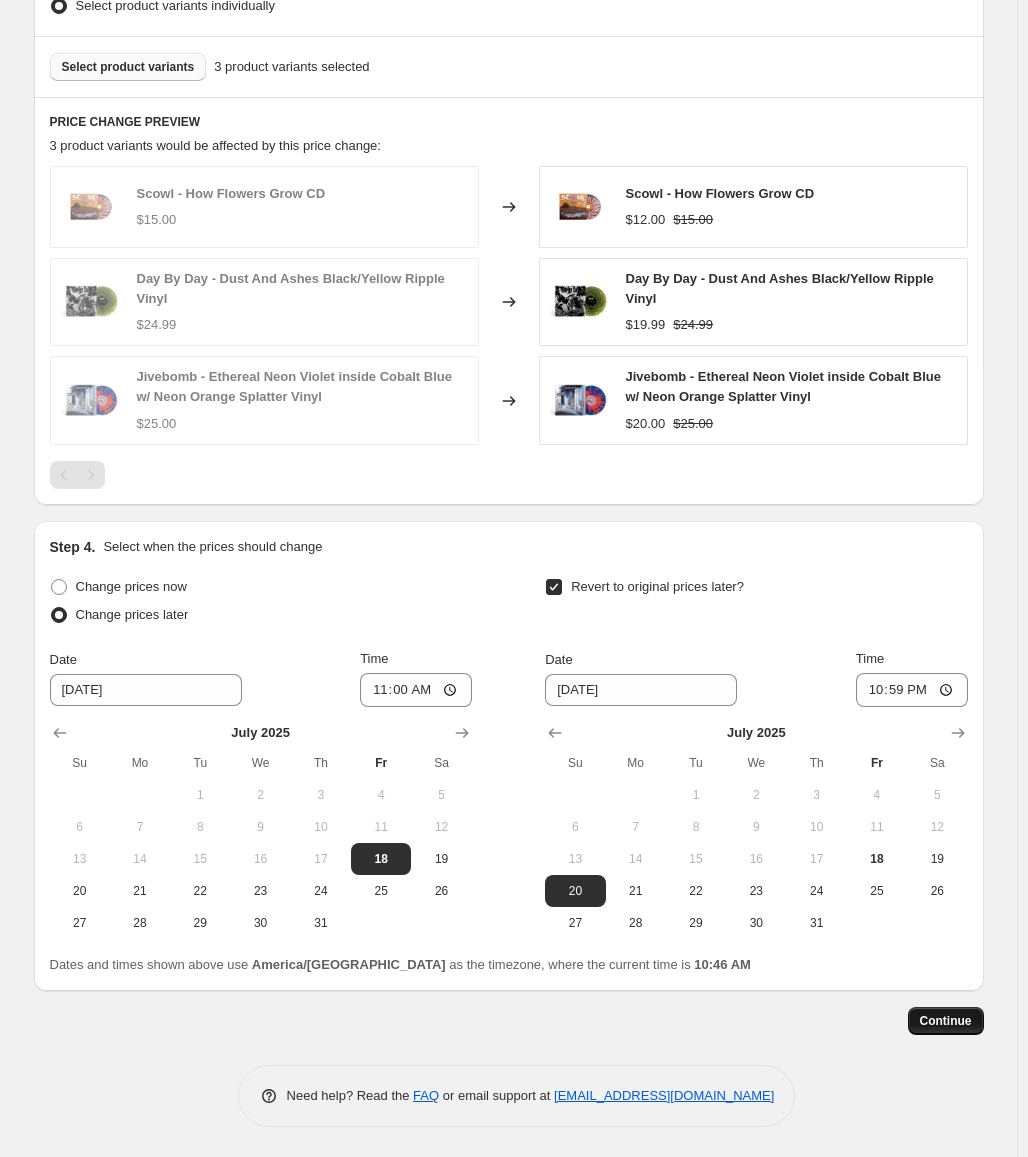 click on "Continue" at bounding box center (946, 1021) 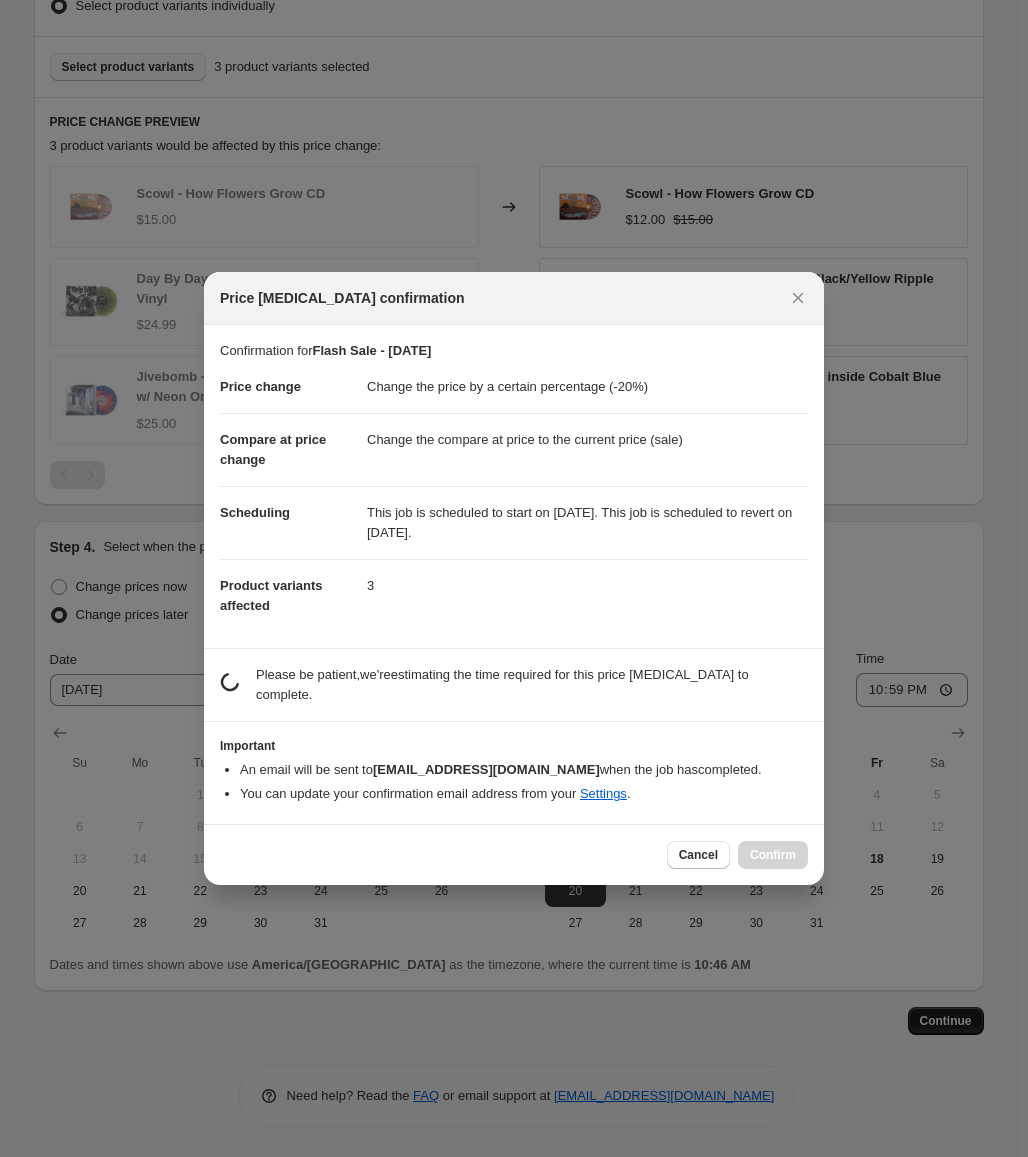 scroll, scrollTop: 0, scrollLeft: 0, axis: both 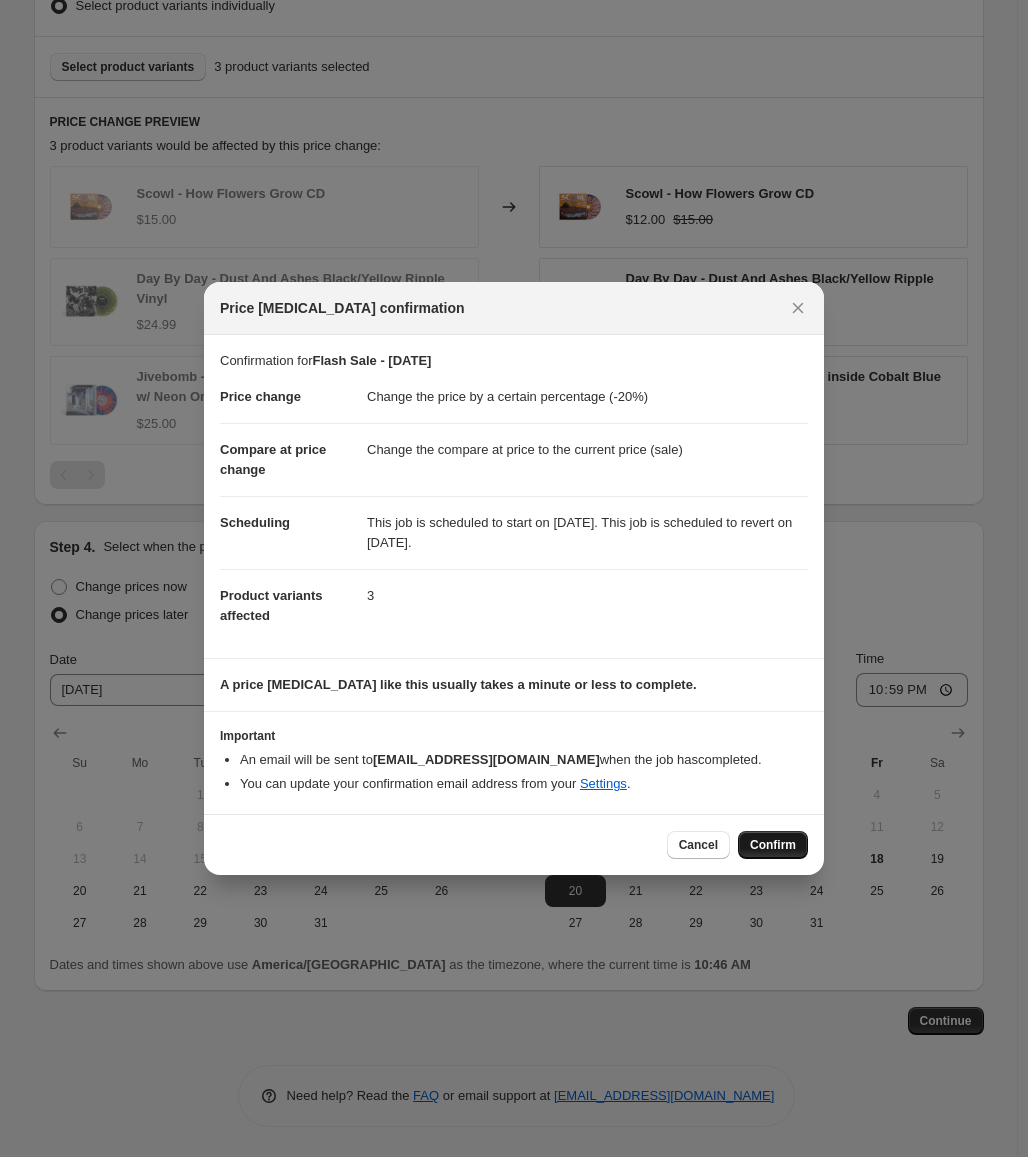 click on "Confirm" at bounding box center (773, 845) 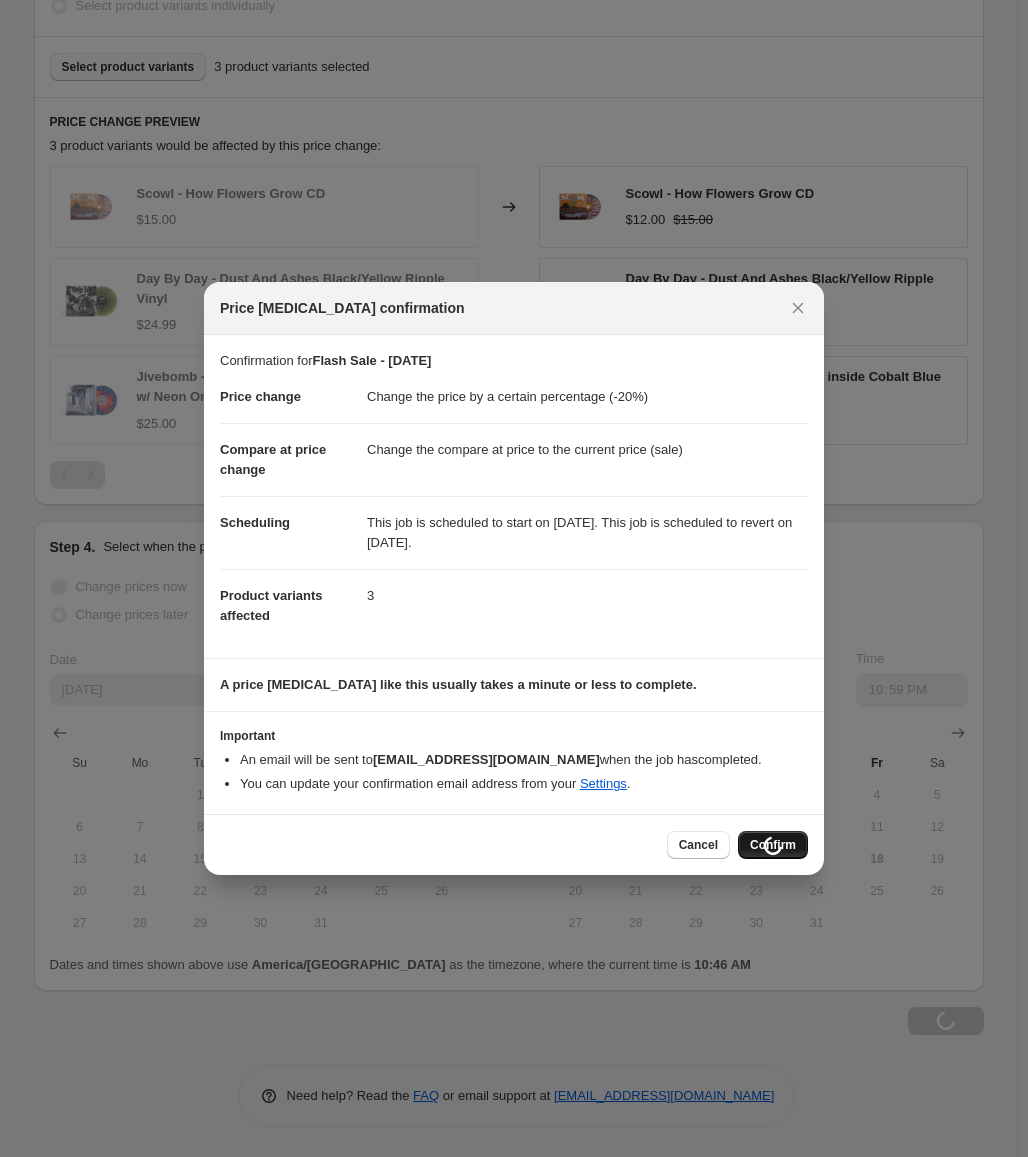 scroll, scrollTop: 1075, scrollLeft: 0, axis: vertical 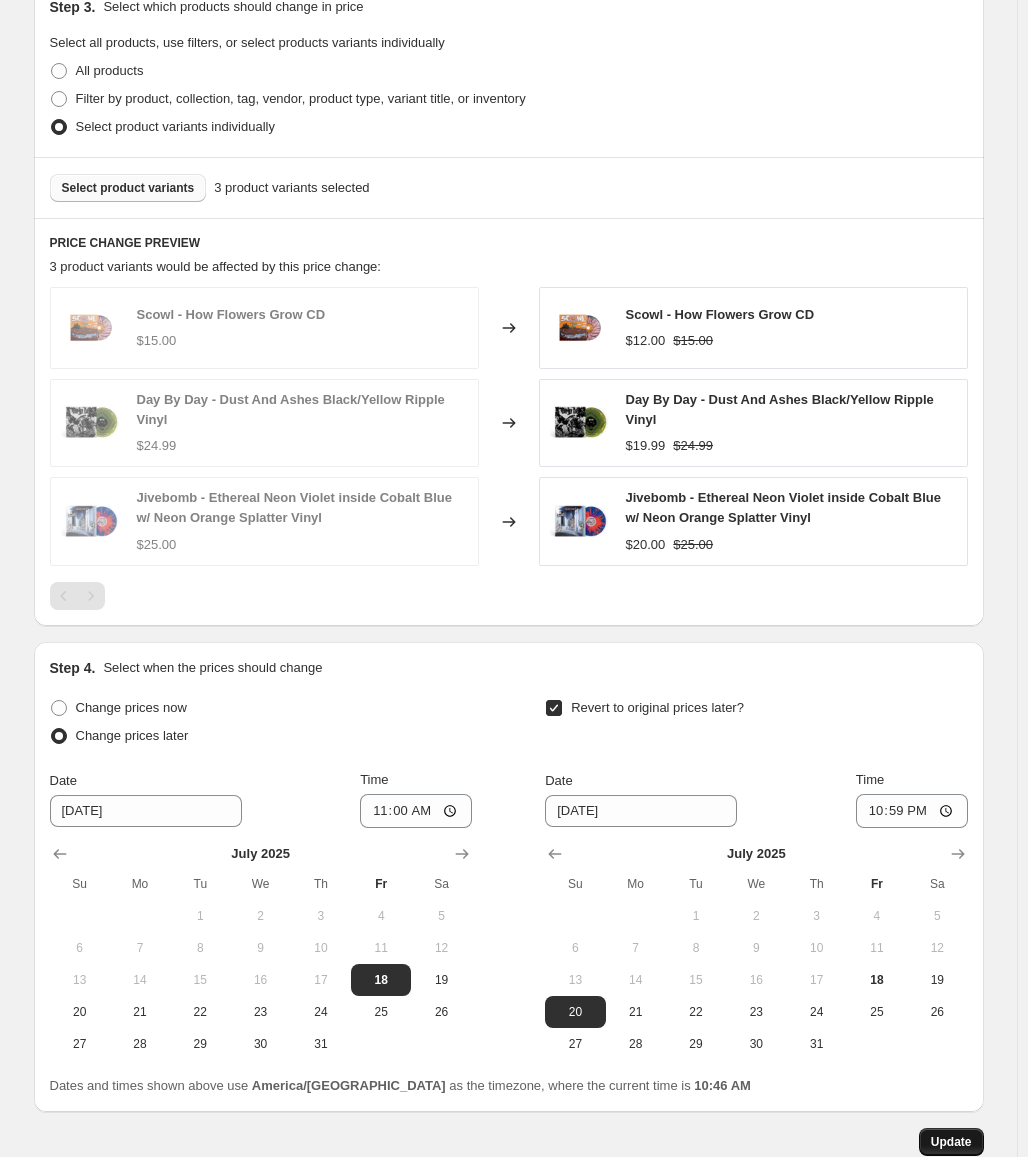 click on "Update" at bounding box center (951, 1142) 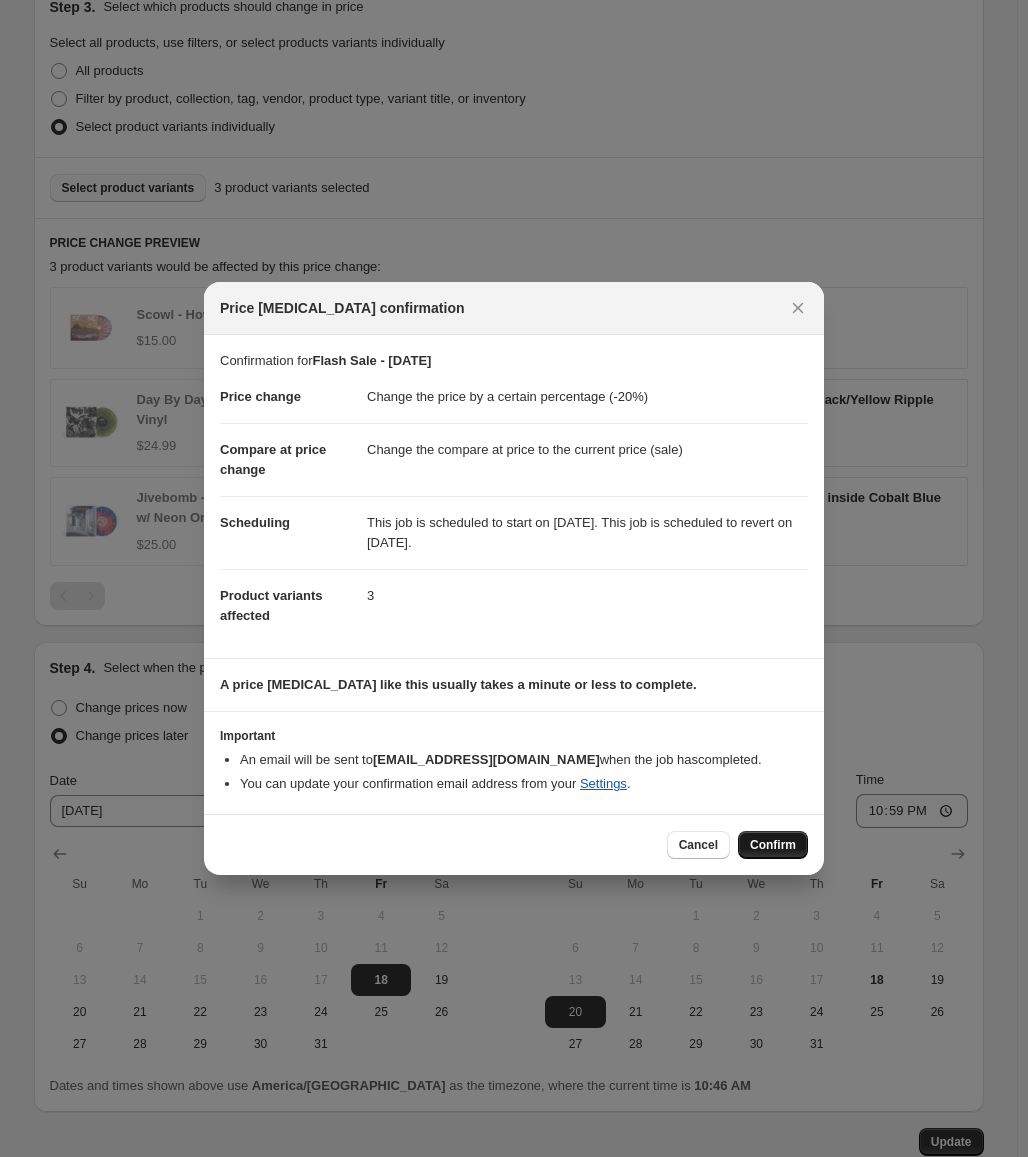 click on "Confirm" at bounding box center (773, 845) 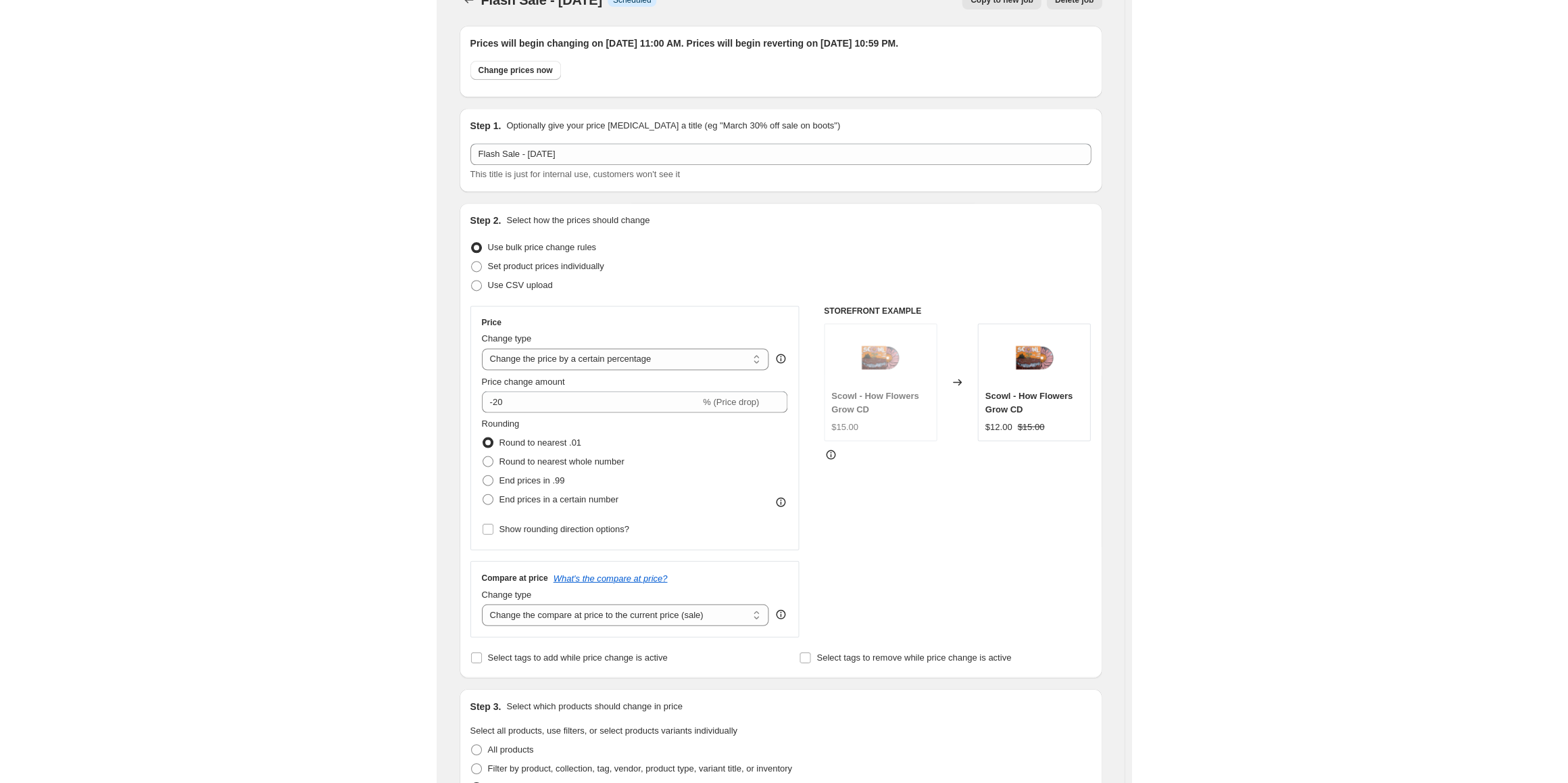 scroll, scrollTop: 0, scrollLeft: 0, axis: both 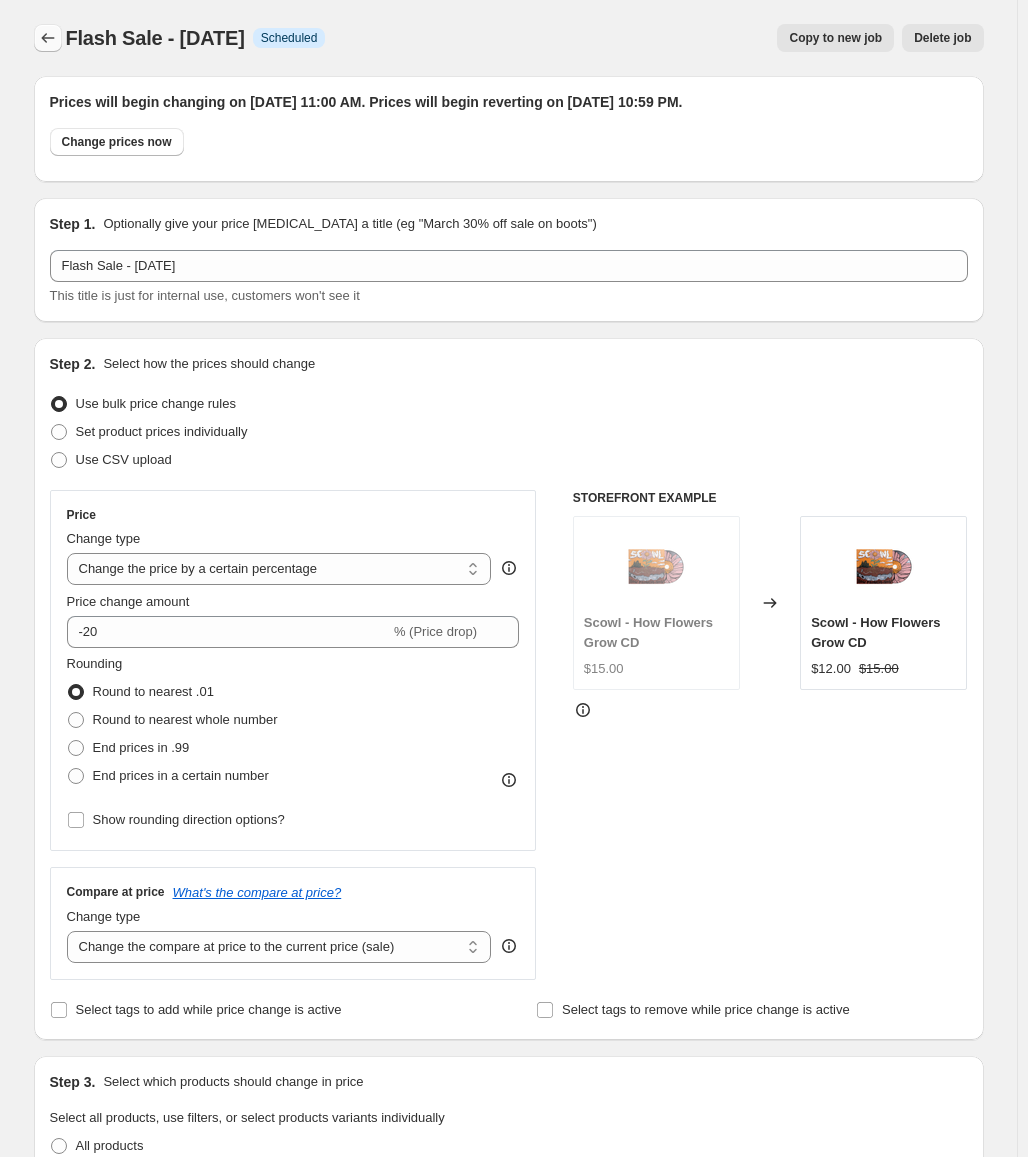 click 